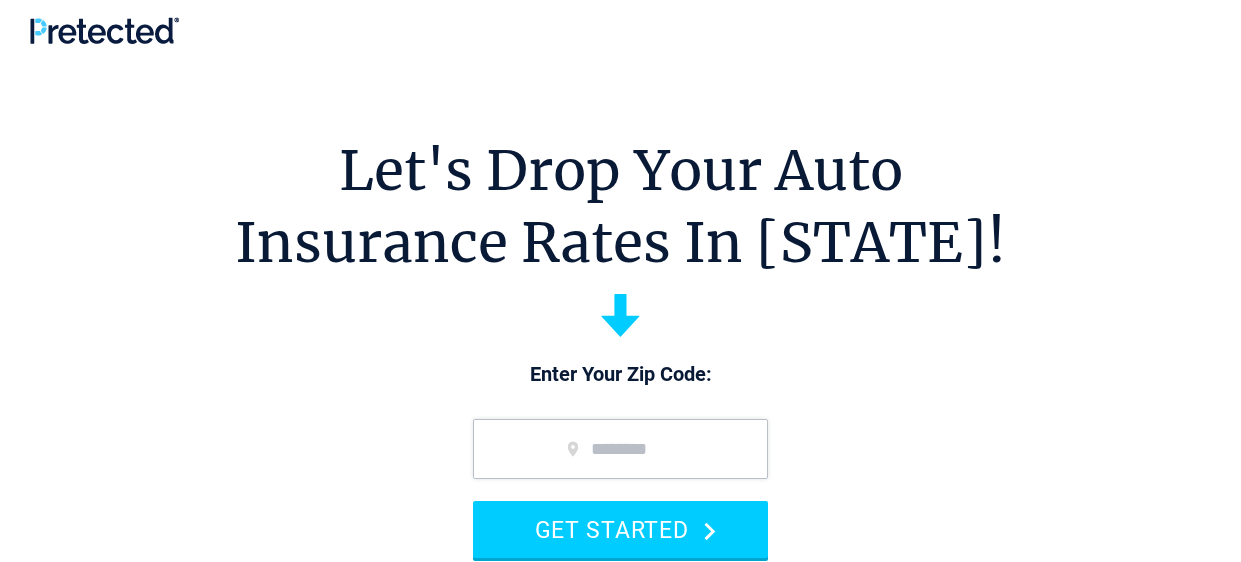 scroll, scrollTop: 0, scrollLeft: 0, axis: both 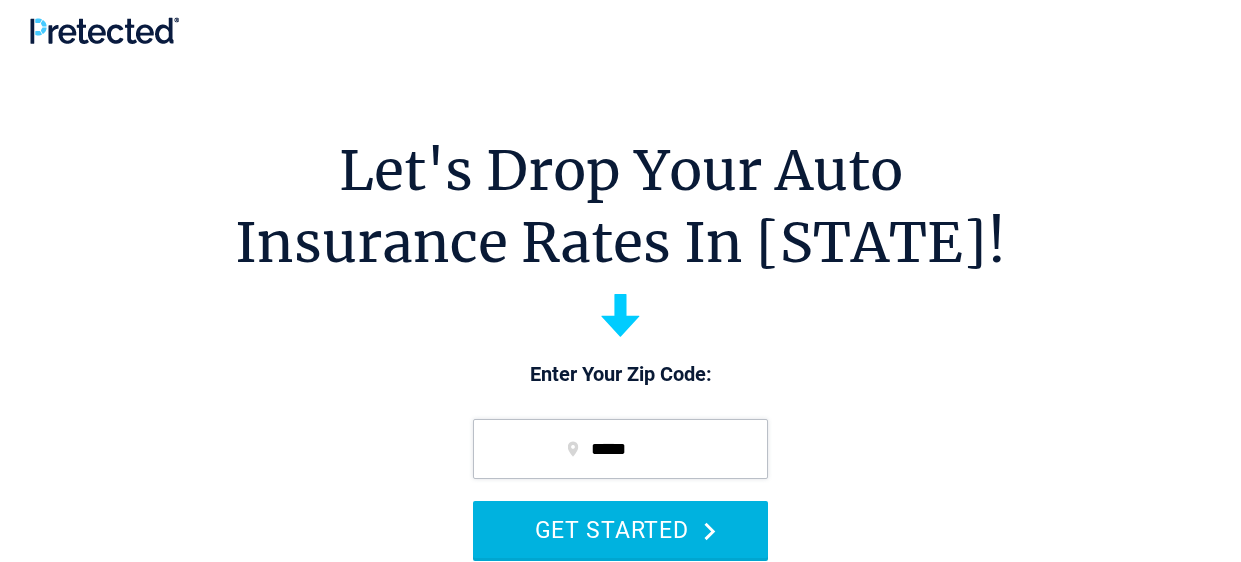 type on "*****" 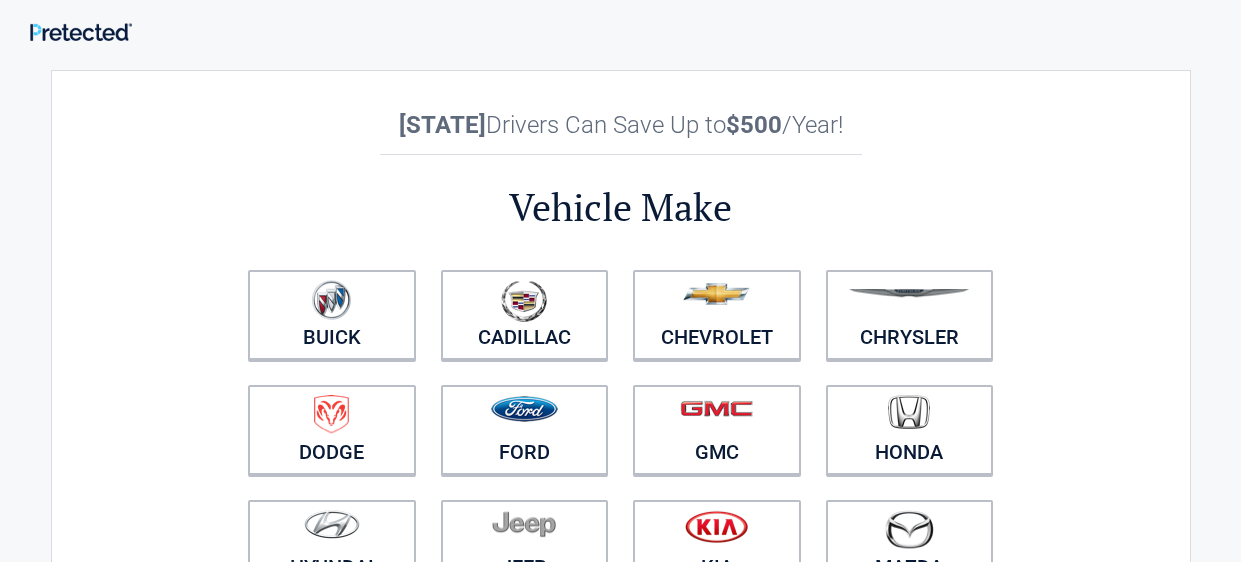 scroll, scrollTop: 0, scrollLeft: 0, axis: both 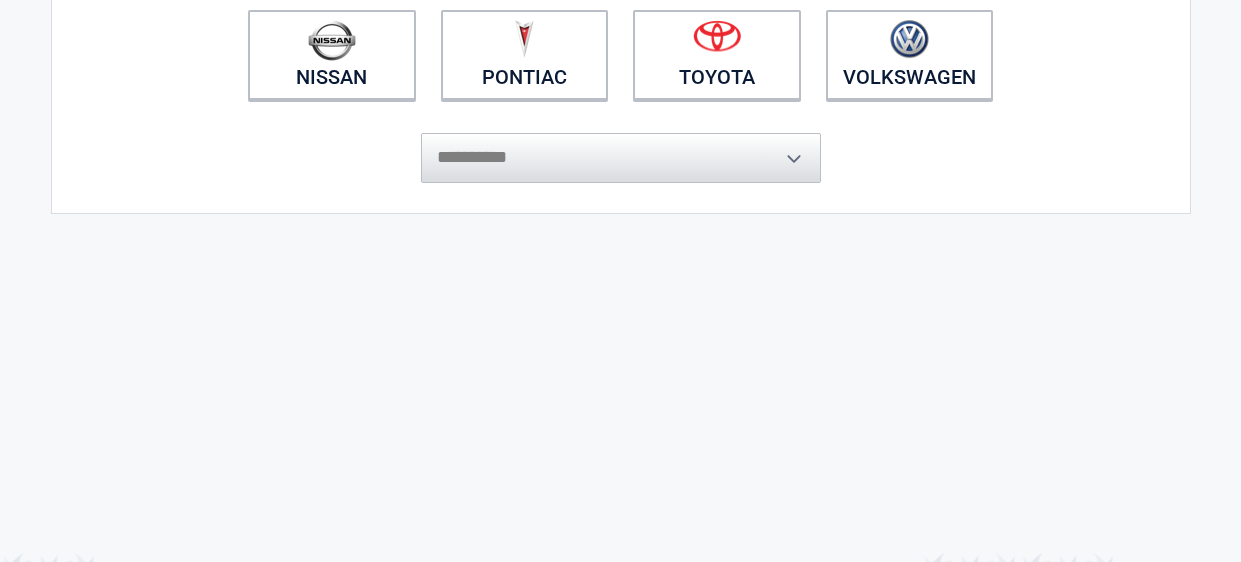 click on "**********" at bounding box center (621, 148) 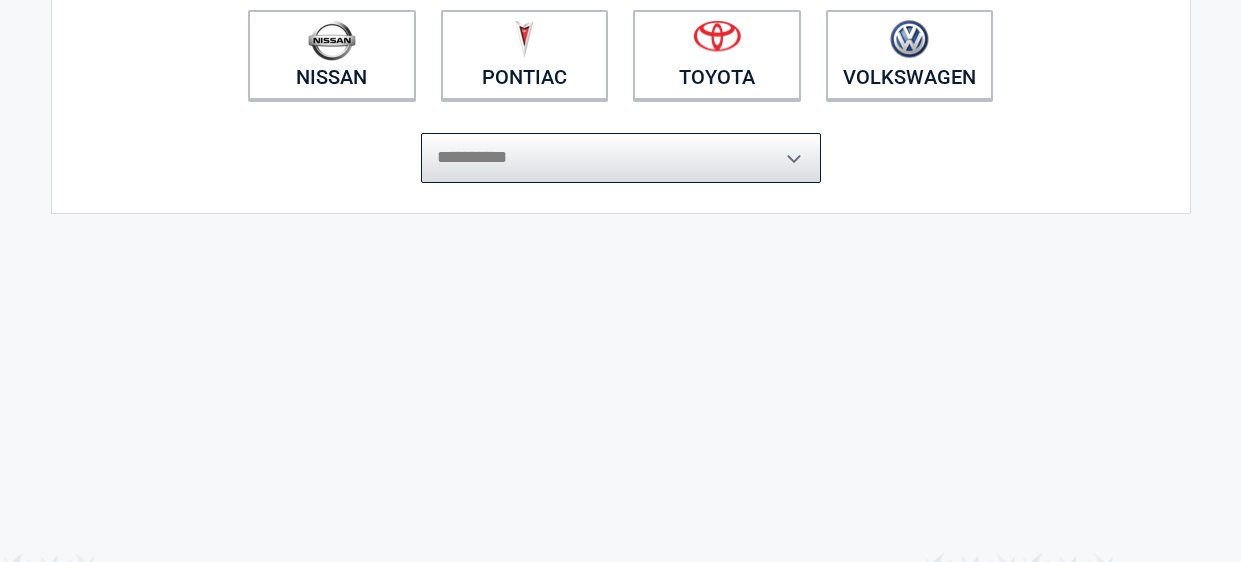 click on "**********" at bounding box center [621, 158] 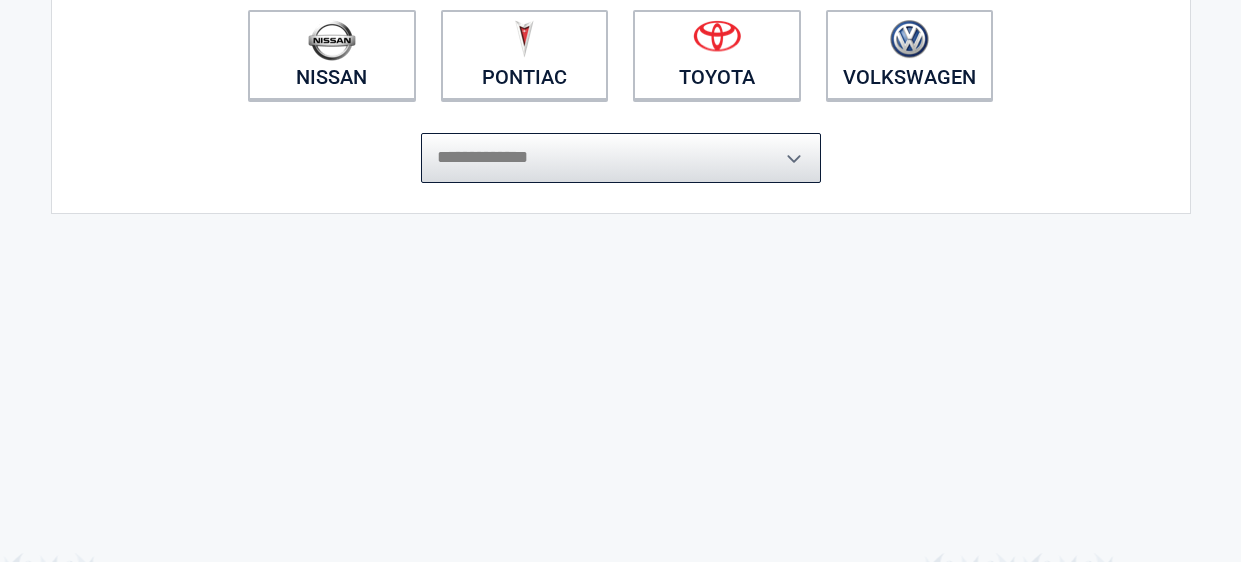 click on "**********" at bounding box center [621, 158] 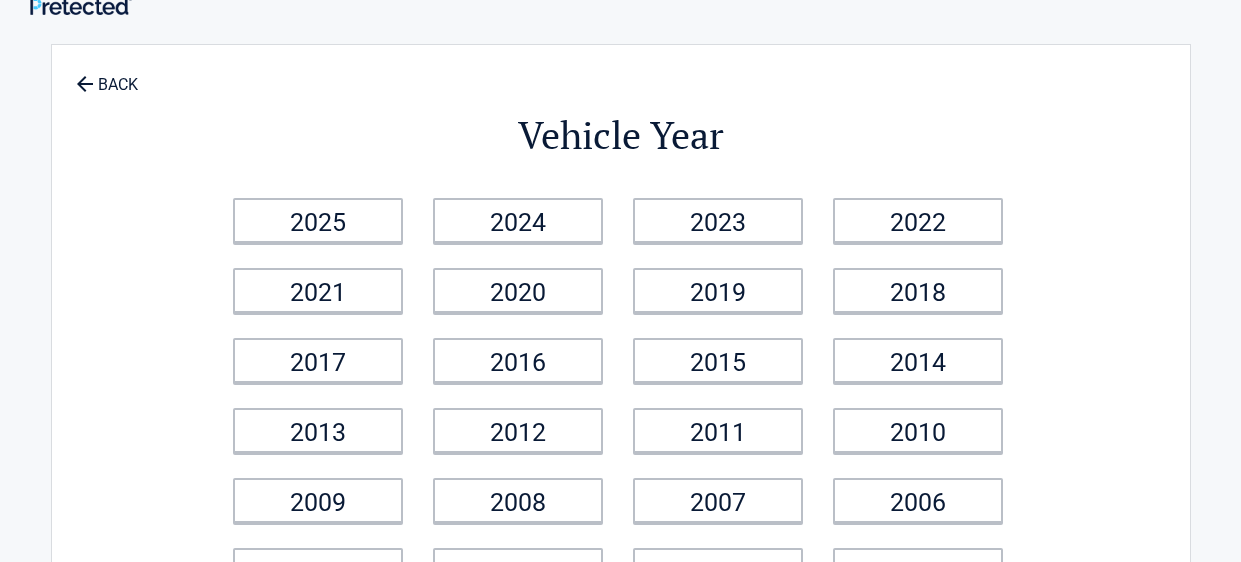 scroll, scrollTop: 0, scrollLeft: 0, axis: both 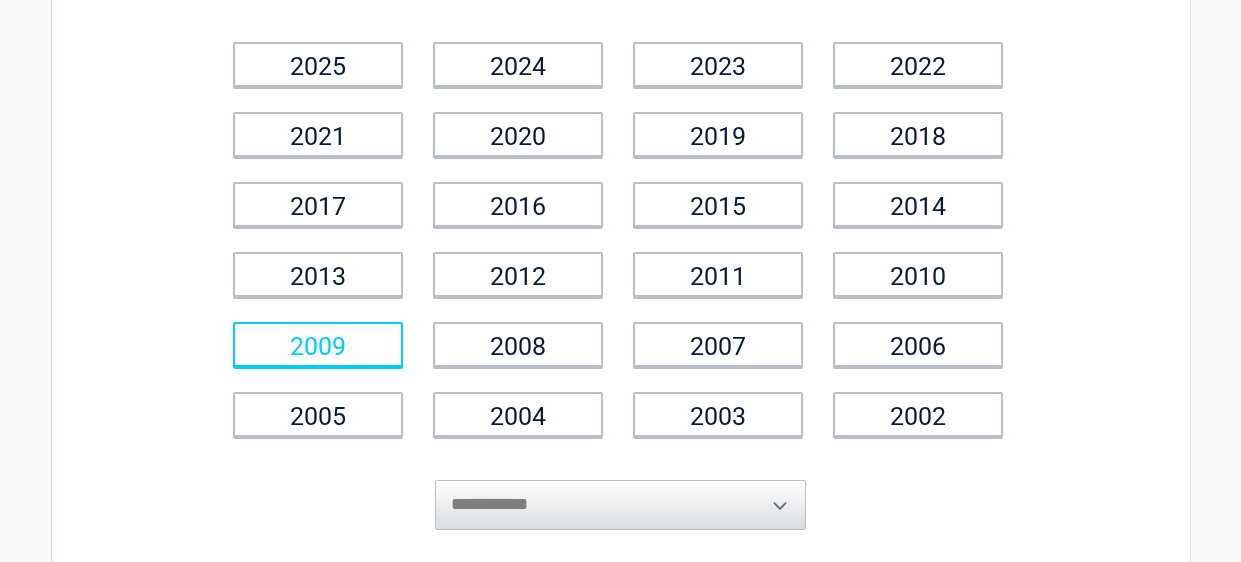 click on "2009" at bounding box center [318, 344] 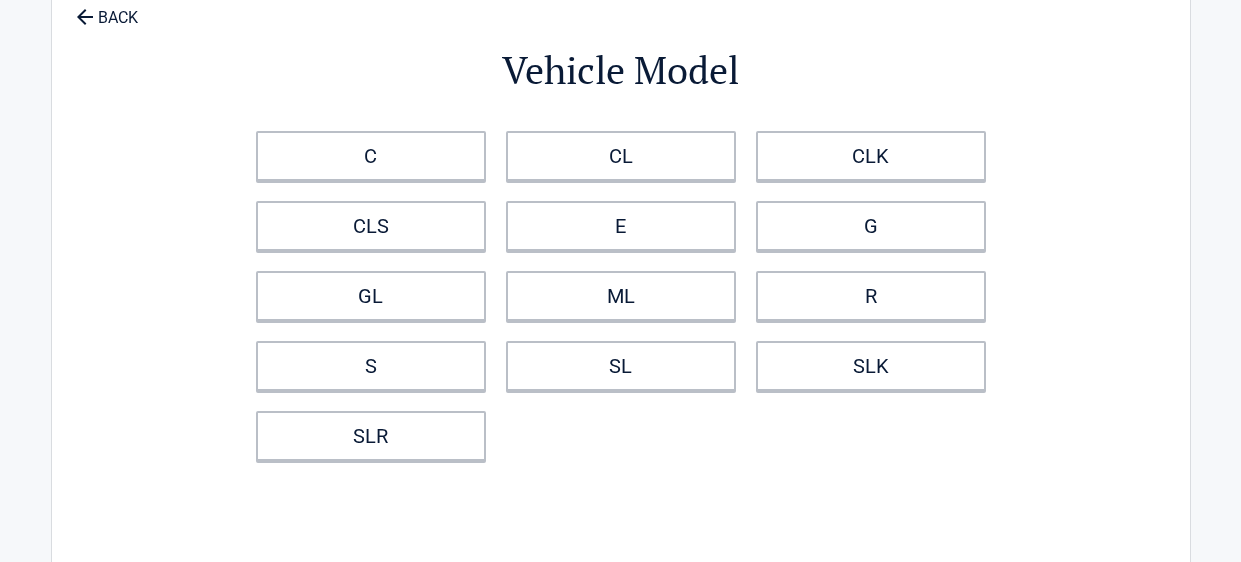 scroll, scrollTop: 0, scrollLeft: 0, axis: both 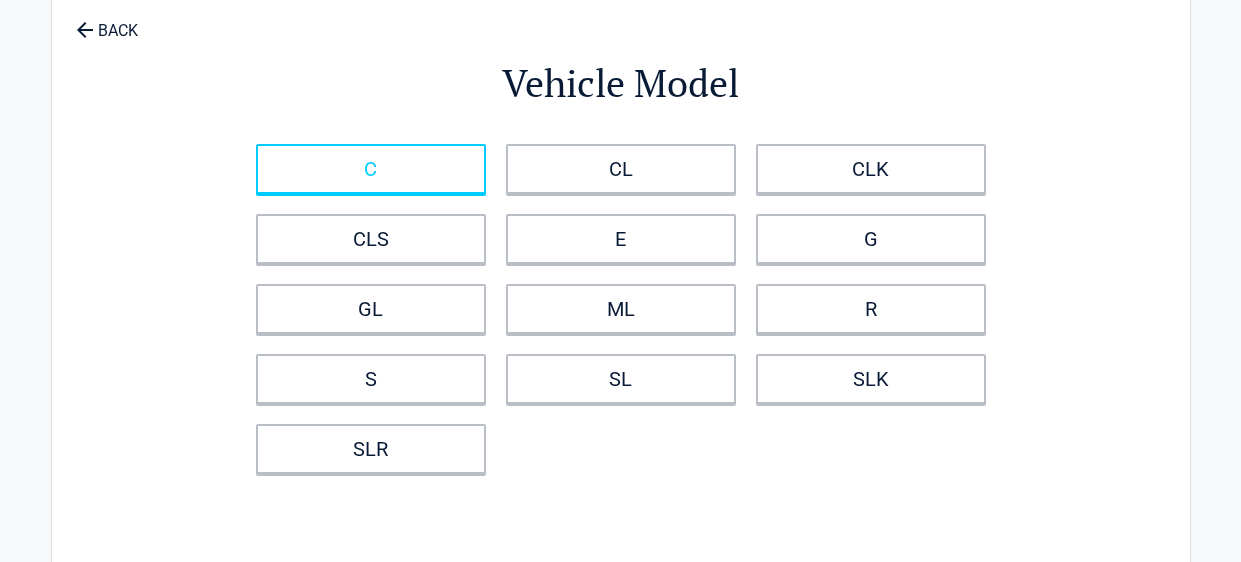 click on "C" at bounding box center [371, 169] 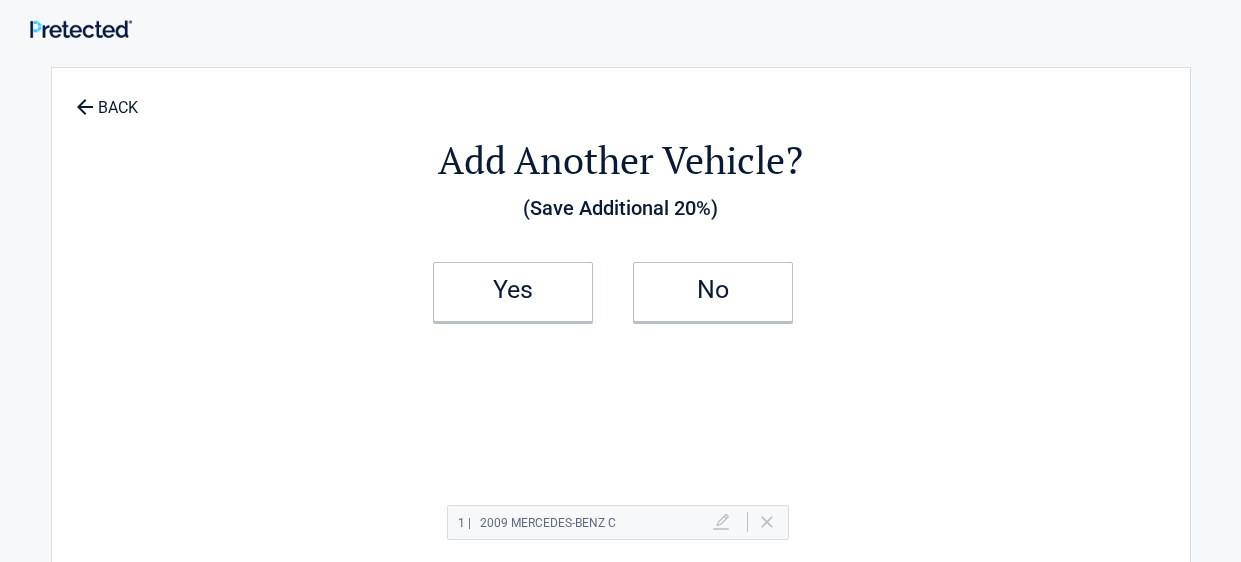 scroll, scrollTop: 0, scrollLeft: 0, axis: both 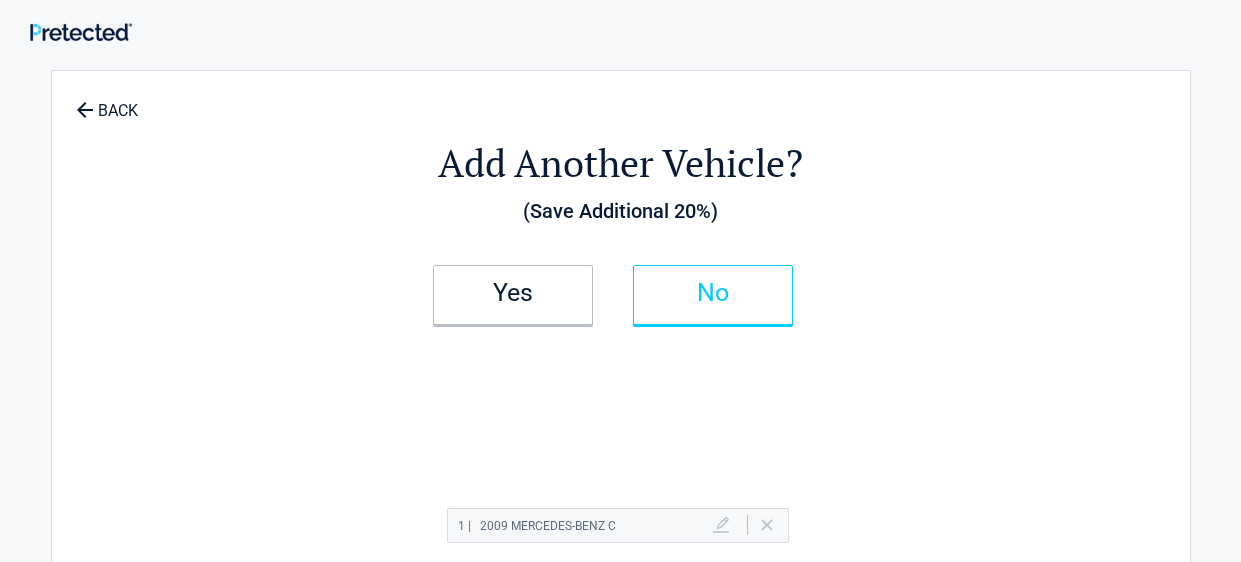 click on "No" at bounding box center [713, 295] 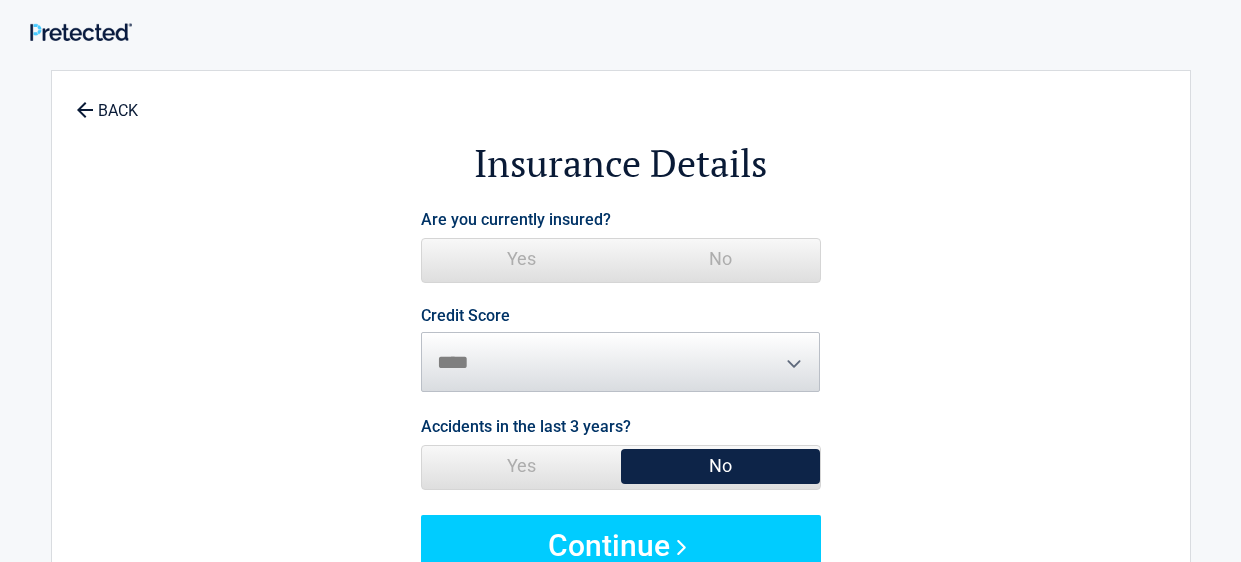 click on "Yes" at bounding box center [521, 259] 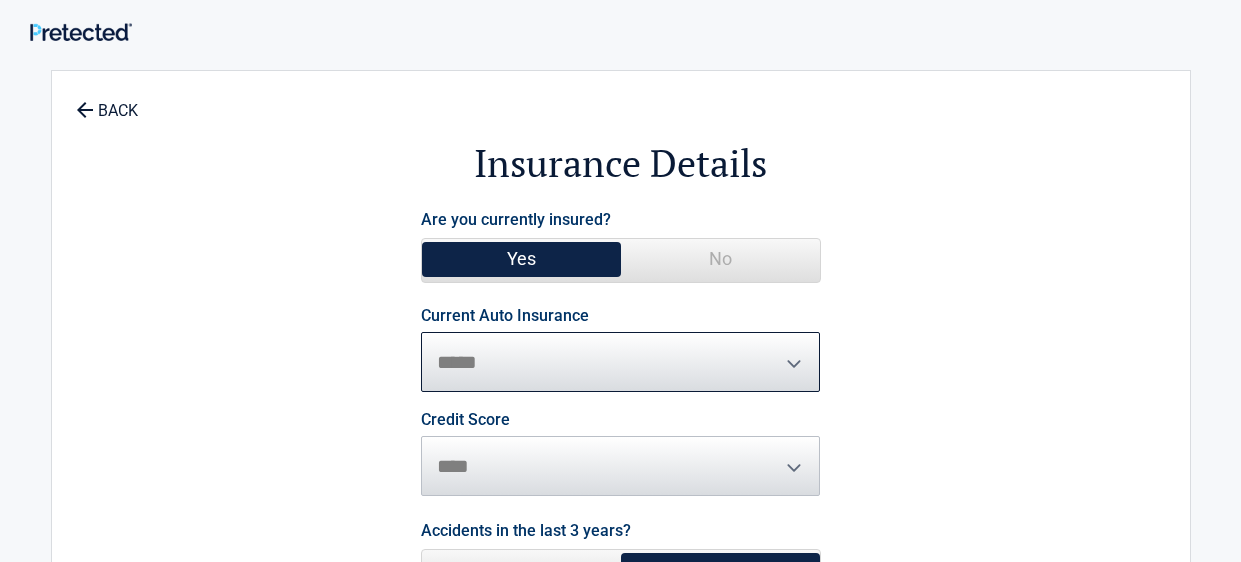 click on "**********" at bounding box center (621, 362) 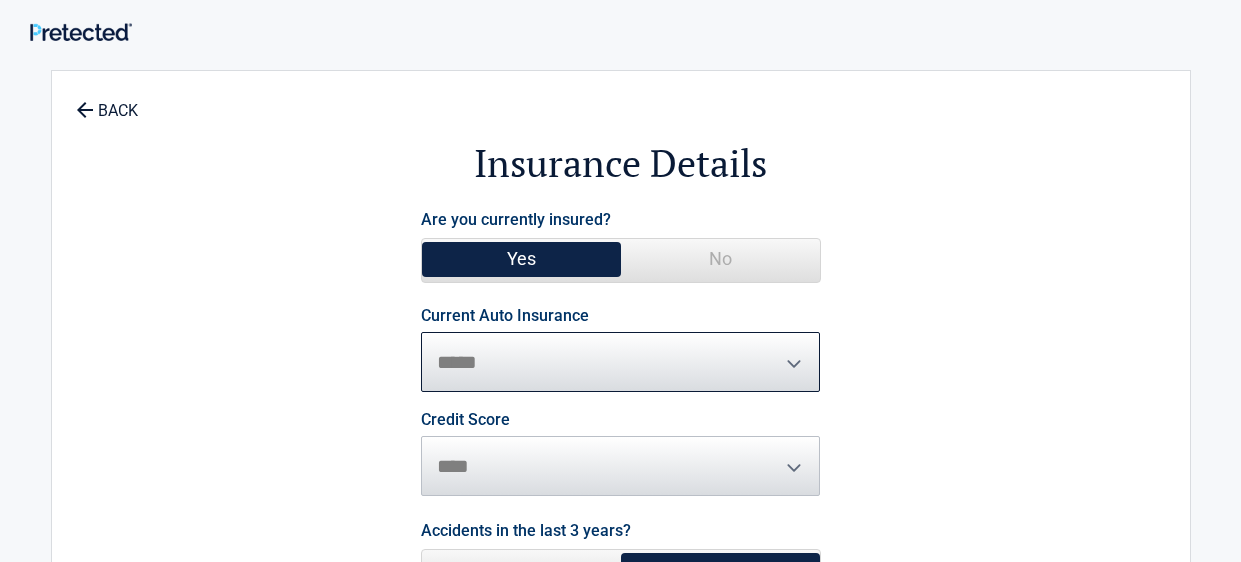 select on "*****" 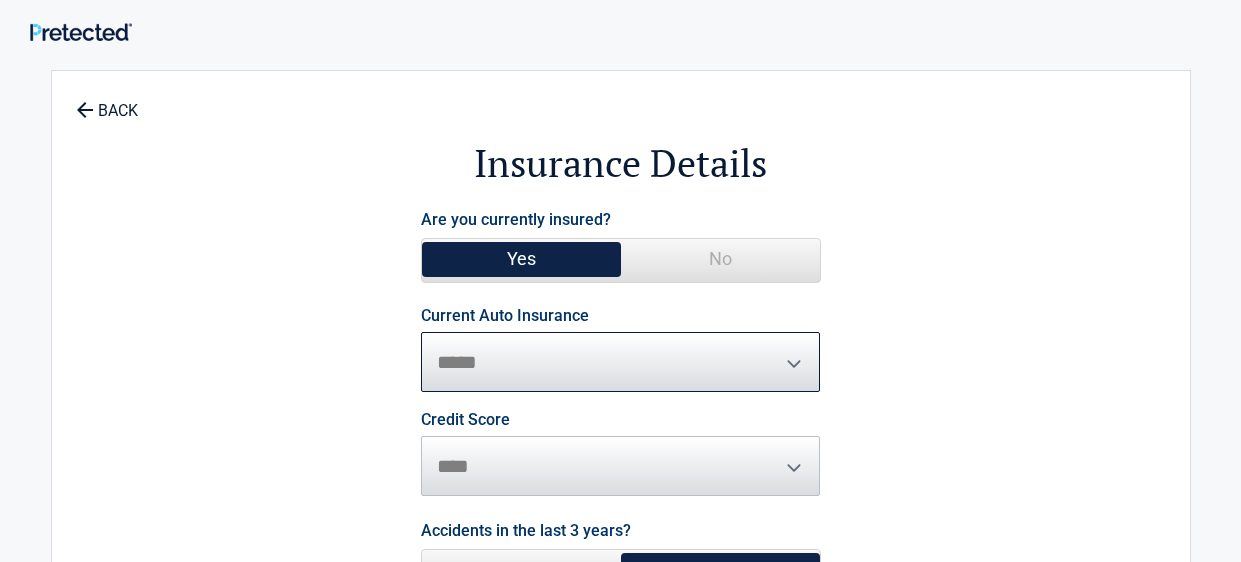 click on "**********" at bounding box center (621, 362) 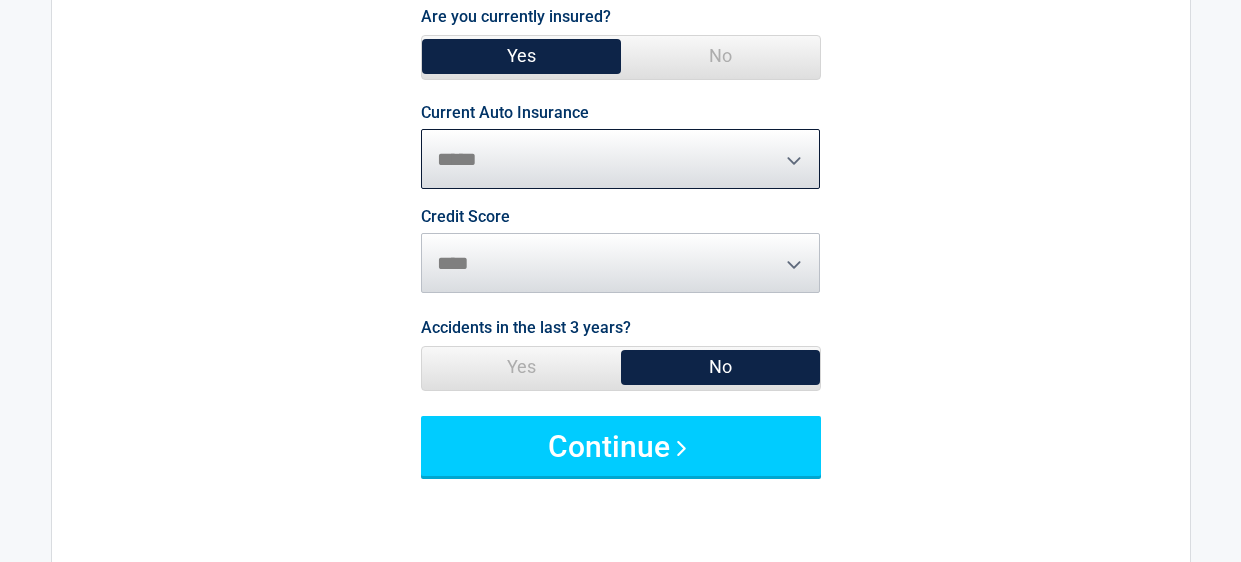 scroll, scrollTop: 219, scrollLeft: 0, axis: vertical 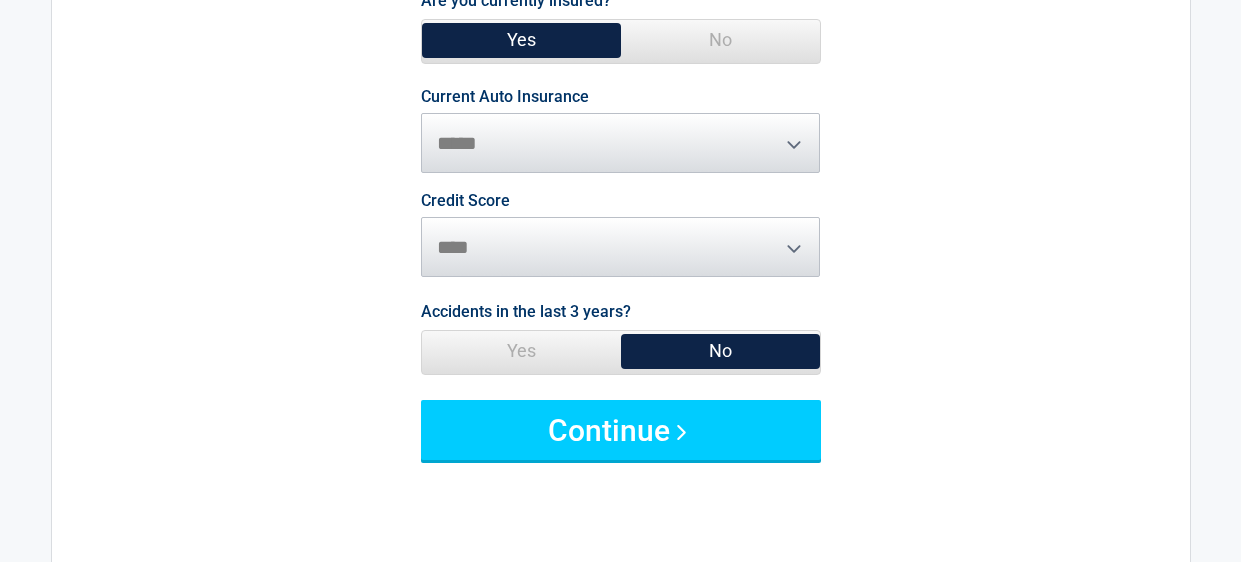 click on "Credit Score
*********
****
*******
****" at bounding box center (621, 235) 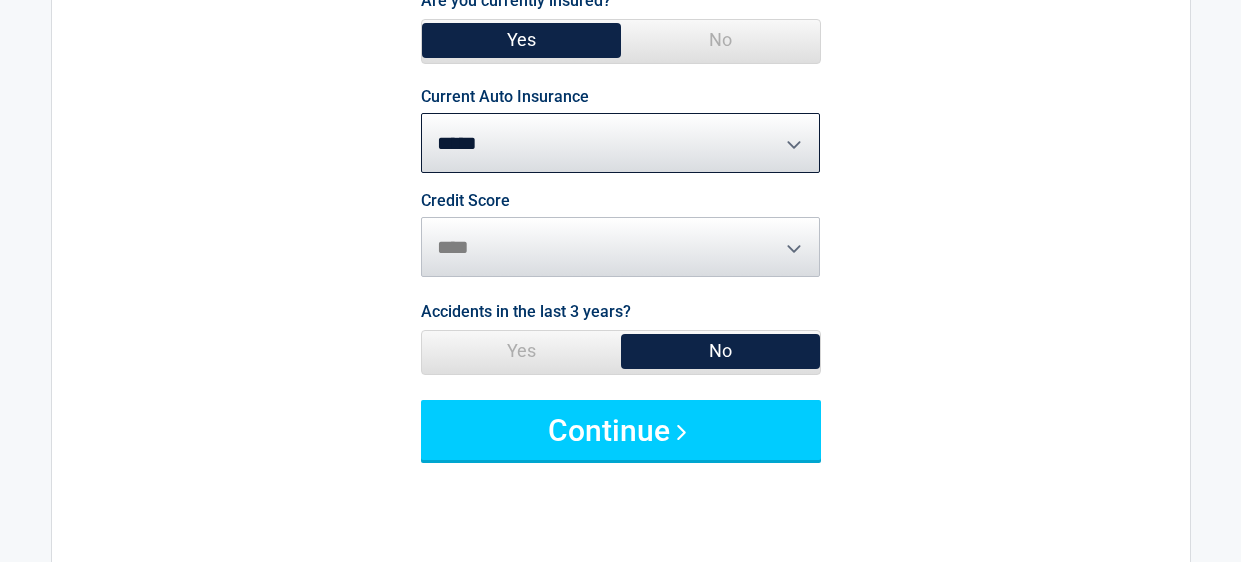 click on "Yes" at bounding box center (521, 351) 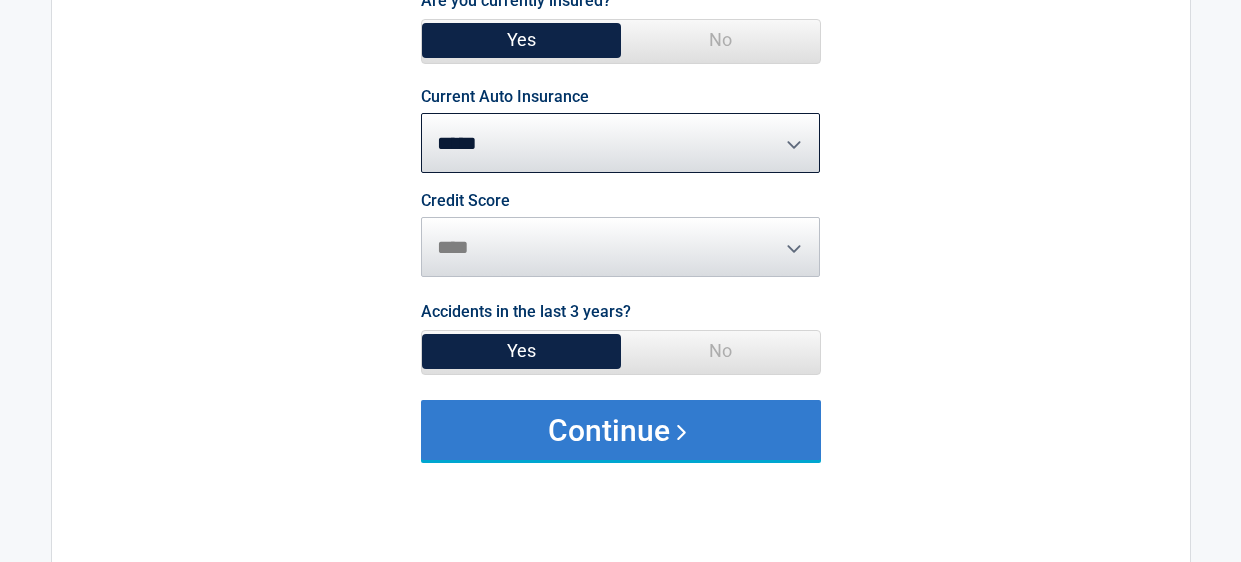 click on "Continue" at bounding box center [621, 430] 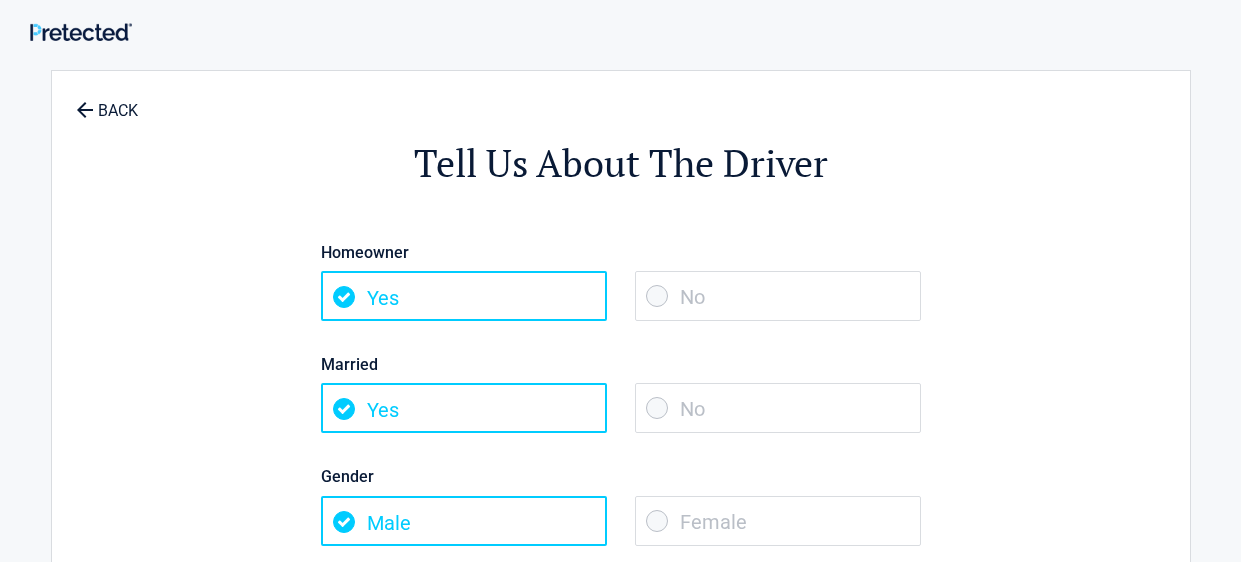 scroll, scrollTop: 0, scrollLeft: 0, axis: both 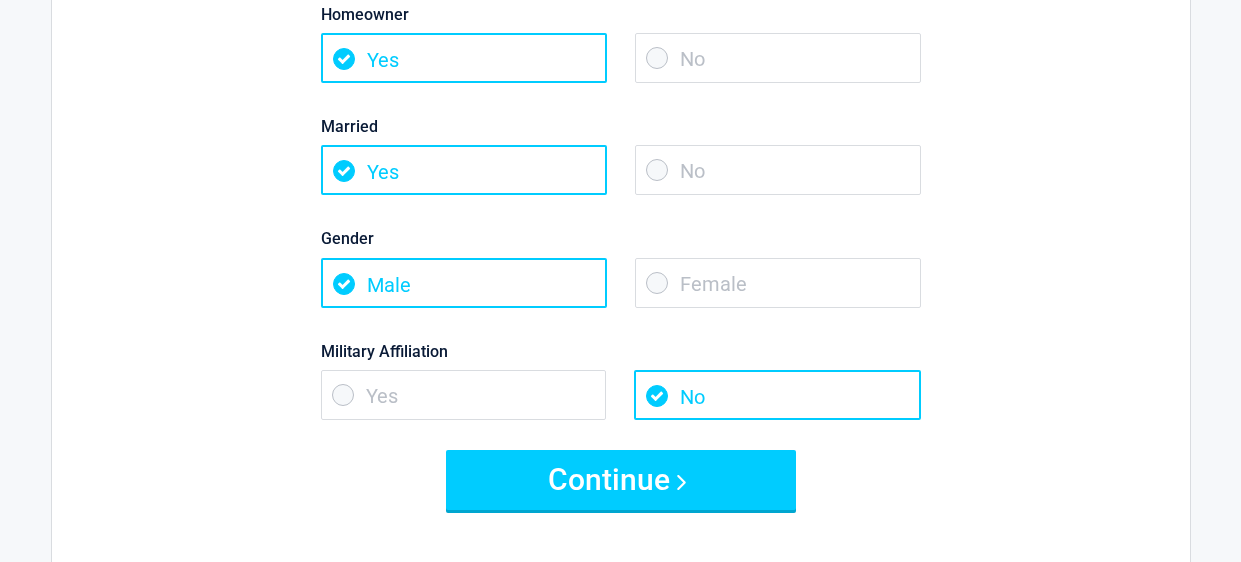click on "Female" at bounding box center (778, 283) 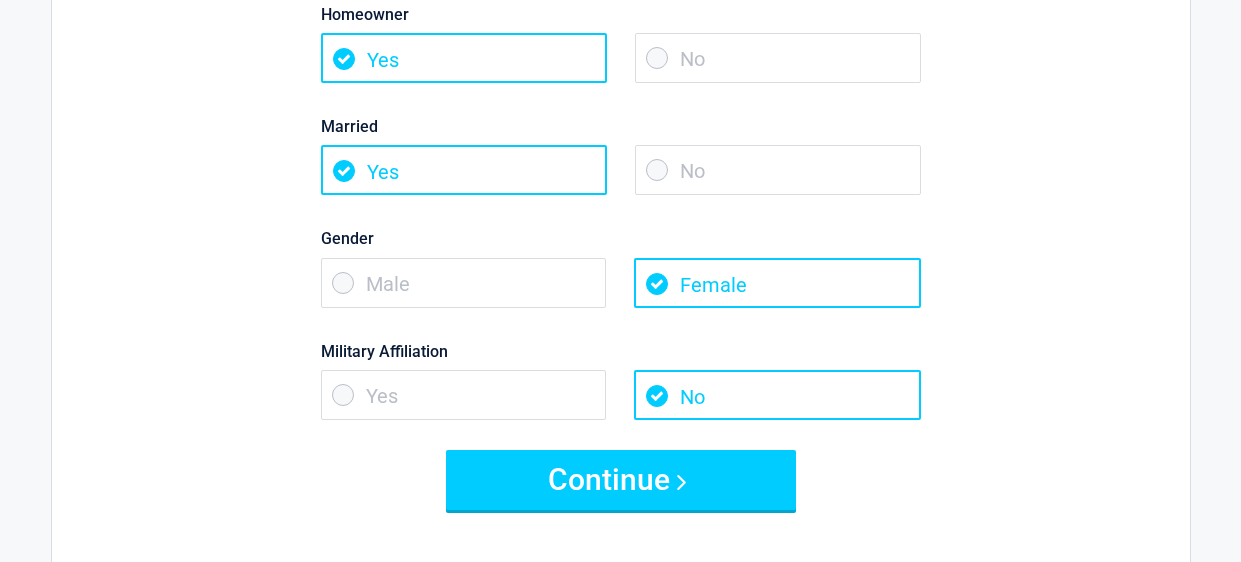 scroll, scrollTop: 334, scrollLeft: 0, axis: vertical 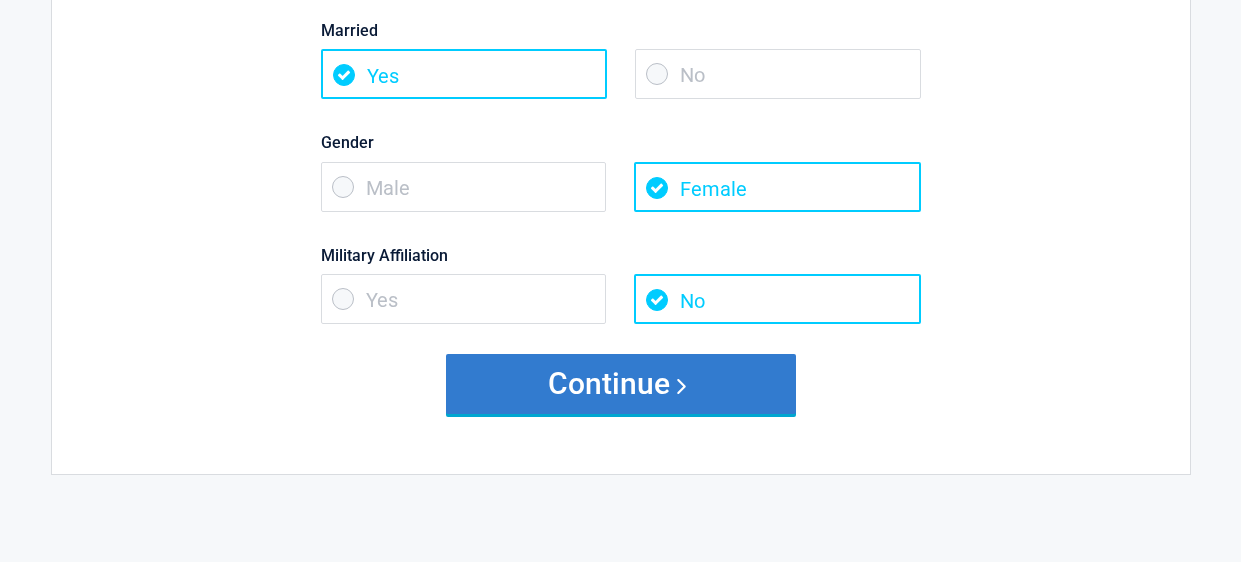 click on "Continue" at bounding box center (621, 384) 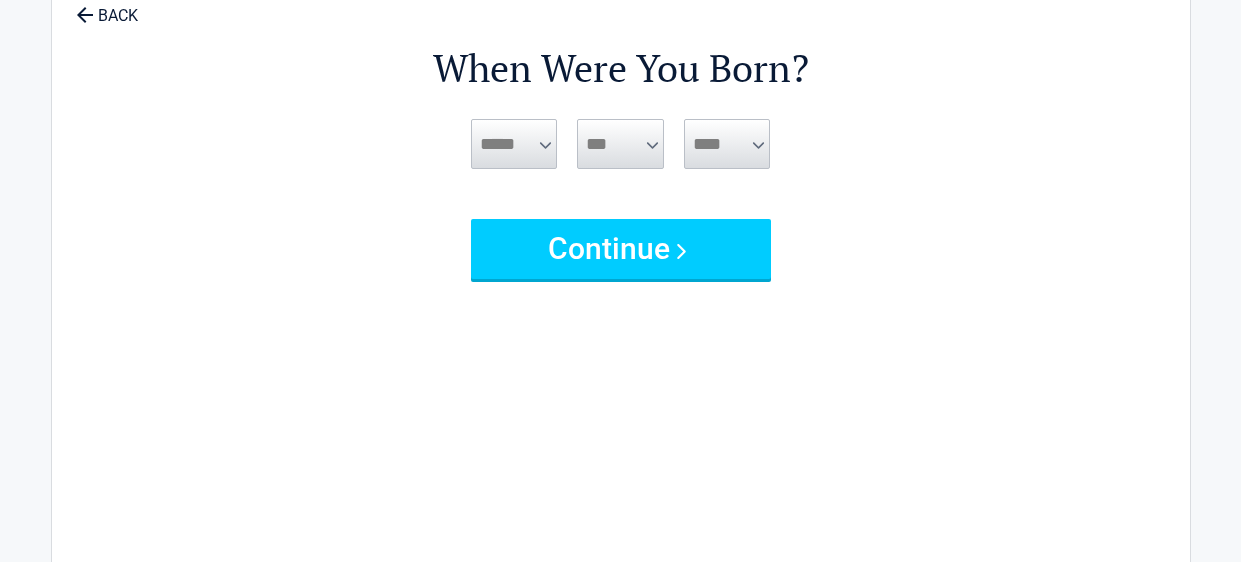 scroll, scrollTop: 0, scrollLeft: 0, axis: both 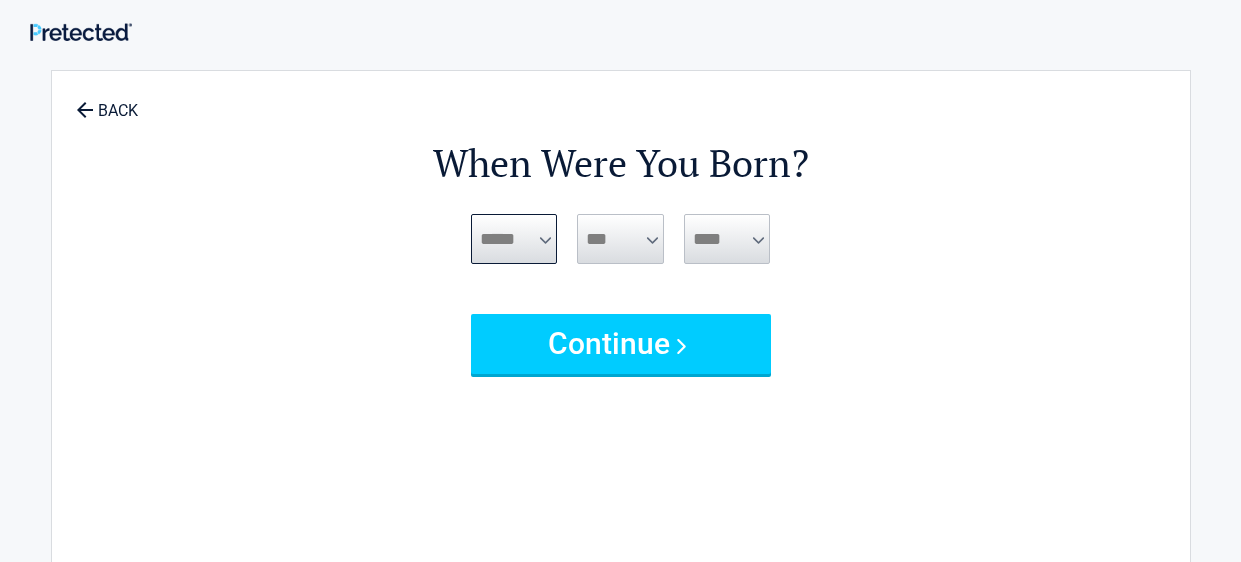 click on "*****
***
***
***
***
***
***
***
***
***
***
***
***" at bounding box center (514, 239) 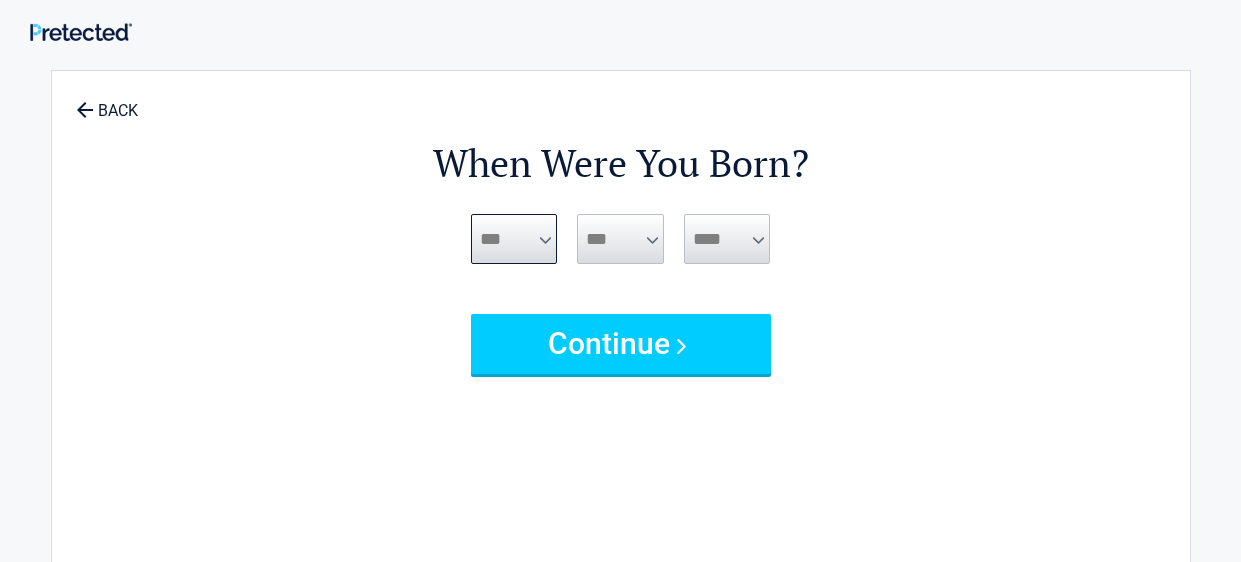 click on "*****
***
***
***
***
***
***
***
***
***
***
***
***" at bounding box center [514, 239] 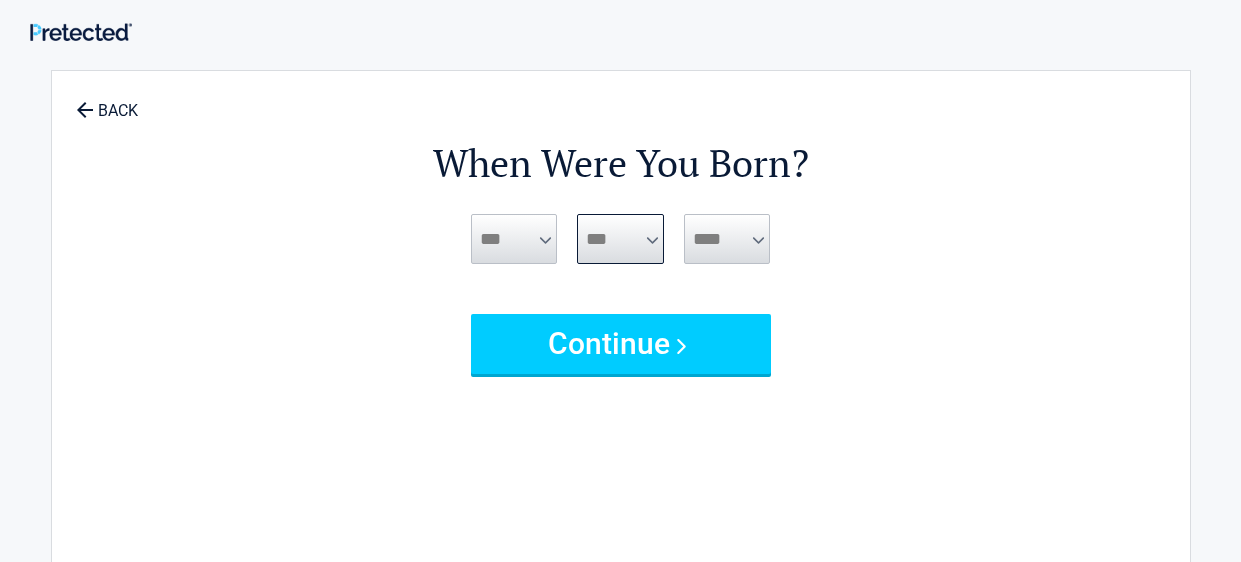click on "*** * * * * * * * * * ** ** ** ** ** ** ** ** ** ** ** ** ** ** ** ** ** ** ** ** **" at bounding box center [620, 239] 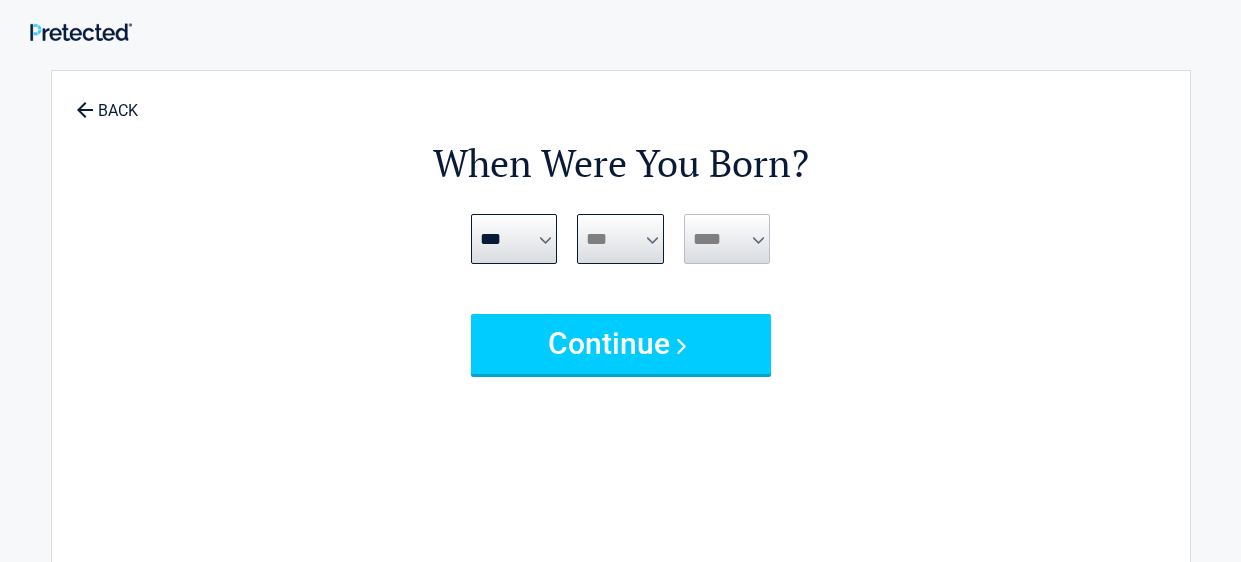 select on "**" 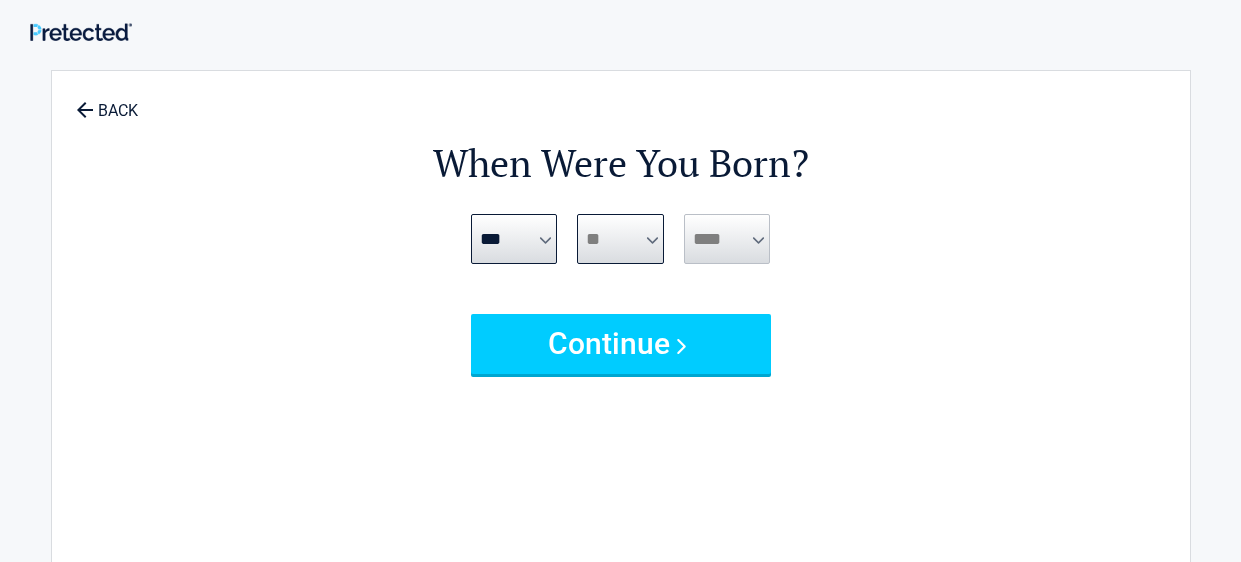 click on "*** * * * * * * * * * ** ** ** ** ** ** ** ** ** ** ** ** ** ** ** ** ** ** ** ** **" at bounding box center (620, 239) 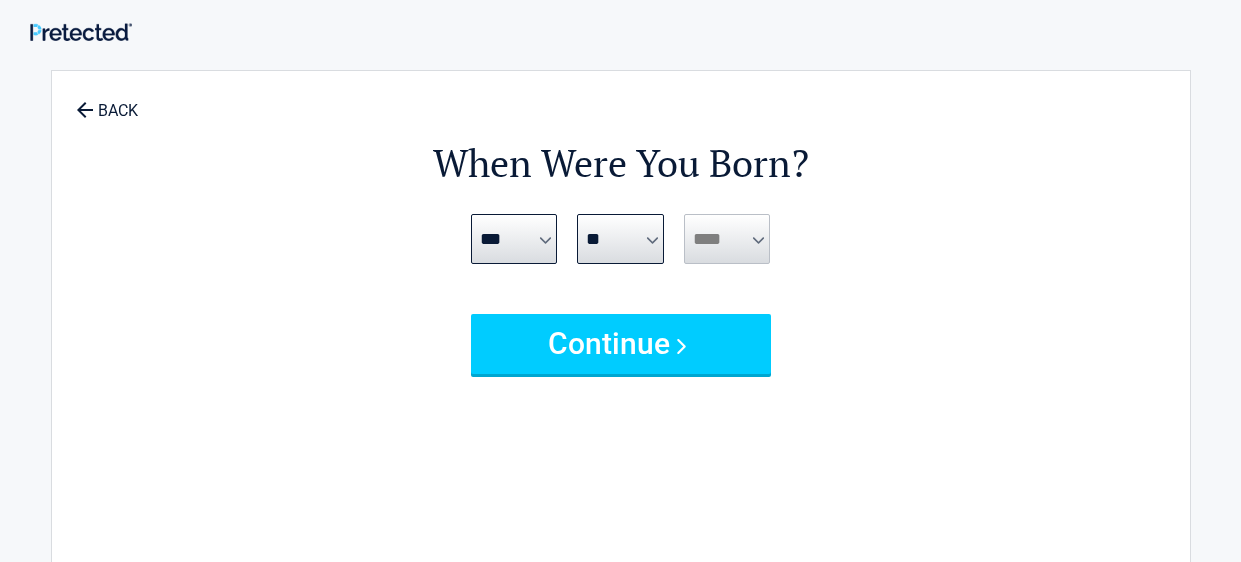 click on "****
****
****
****
****
****
****
****
****
****
****
****
****
****
****
****
****
****
****
****
****
****
****
****
****
****
****
****
****
****
****
****
****
****
****
****
****
****
****
****
****
****
****
****
****
****
****
****
****
****
****
****
****
****
****
****
****
****
****
****
****
****
**** ****" at bounding box center [727, 239] 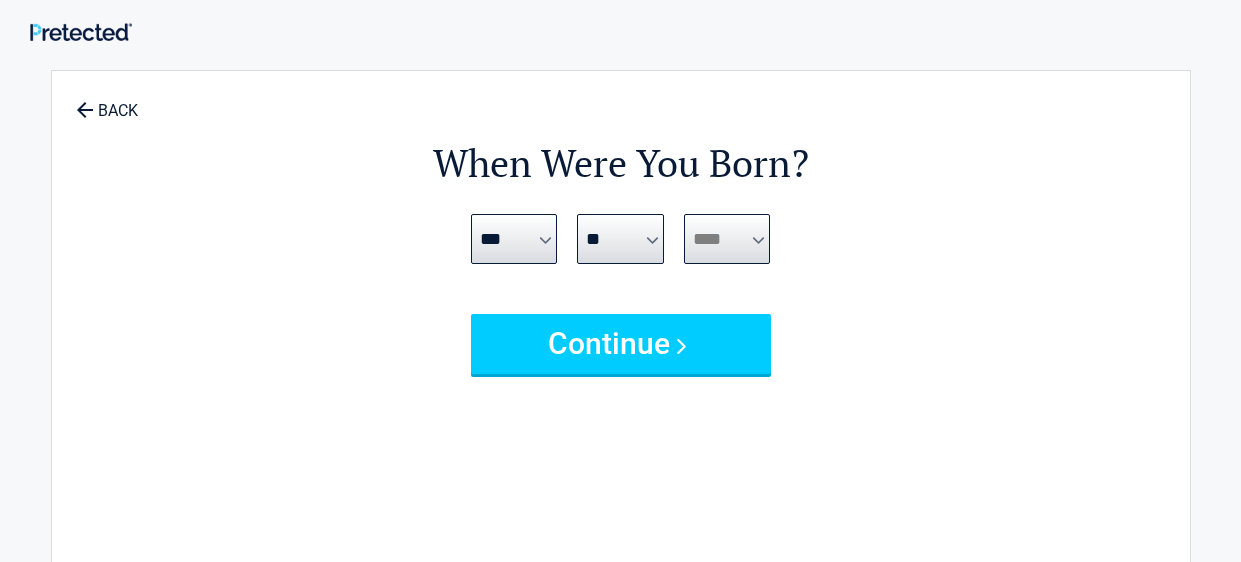 click on "****
****
****
****
****
****
****
****
****
****
****
****
****
****
****
****
****
****
****
****
****
****
****
****
****
****
****
****
****
****
****
****
****
****
****
****
****
****
****
****
****
****
****
****
****
****
****
****
****
****
****
****
****
****
****
****
****
****
****
****
****
****
****
****" at bounding box center [727, 239] 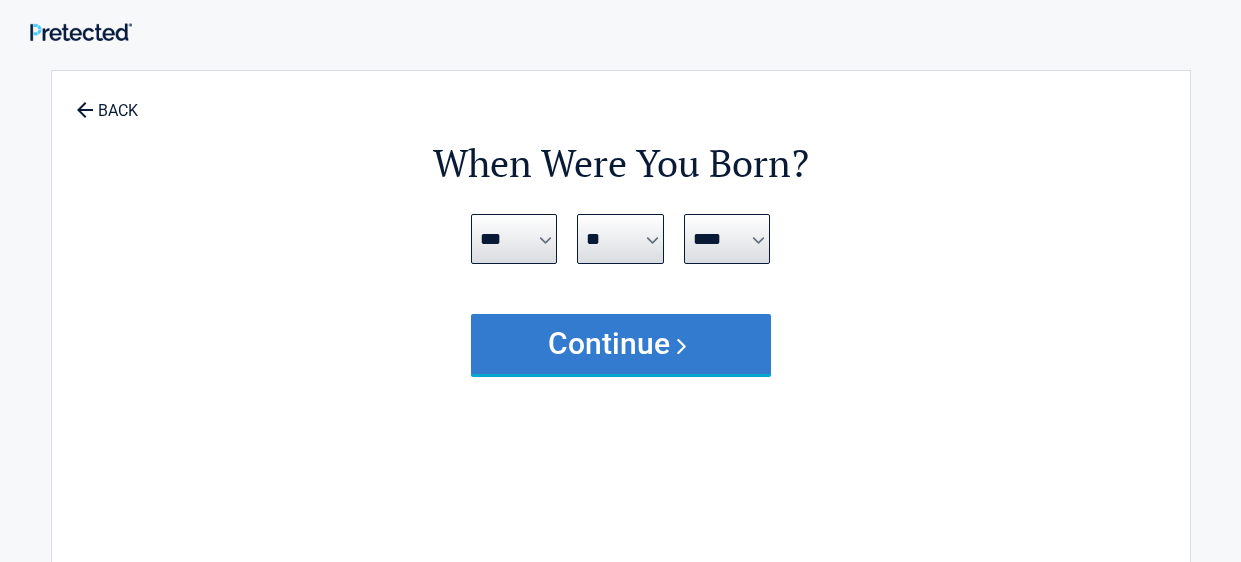 click on "Continue" at bounding box center [621, 344] 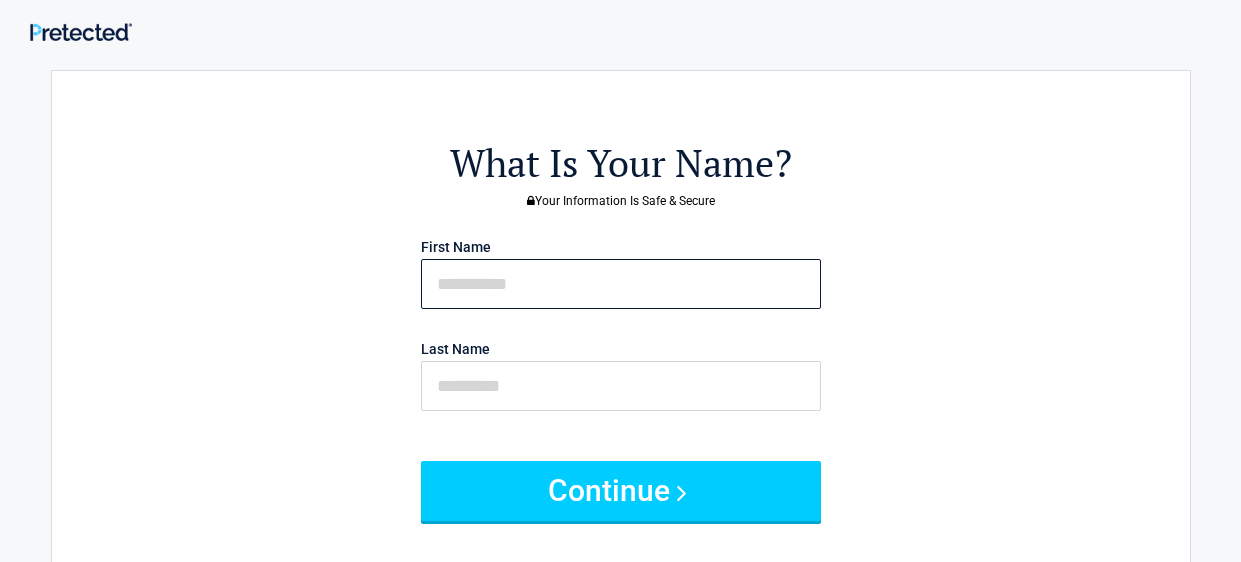 click at bounding box center [621, 284] 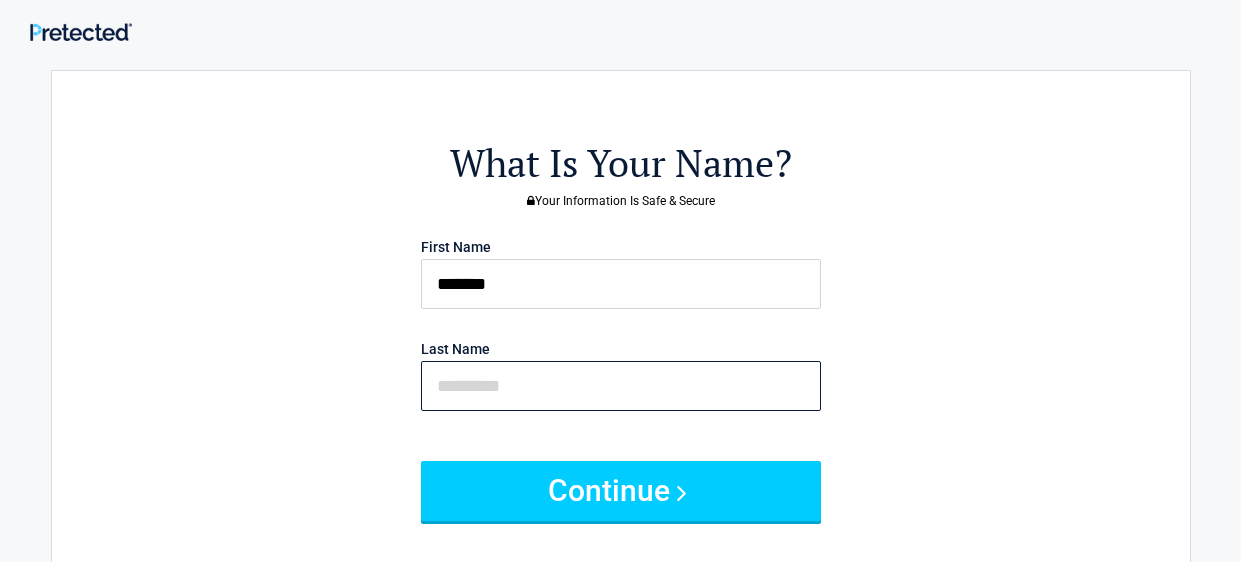 click at bounding box center [621, 386] 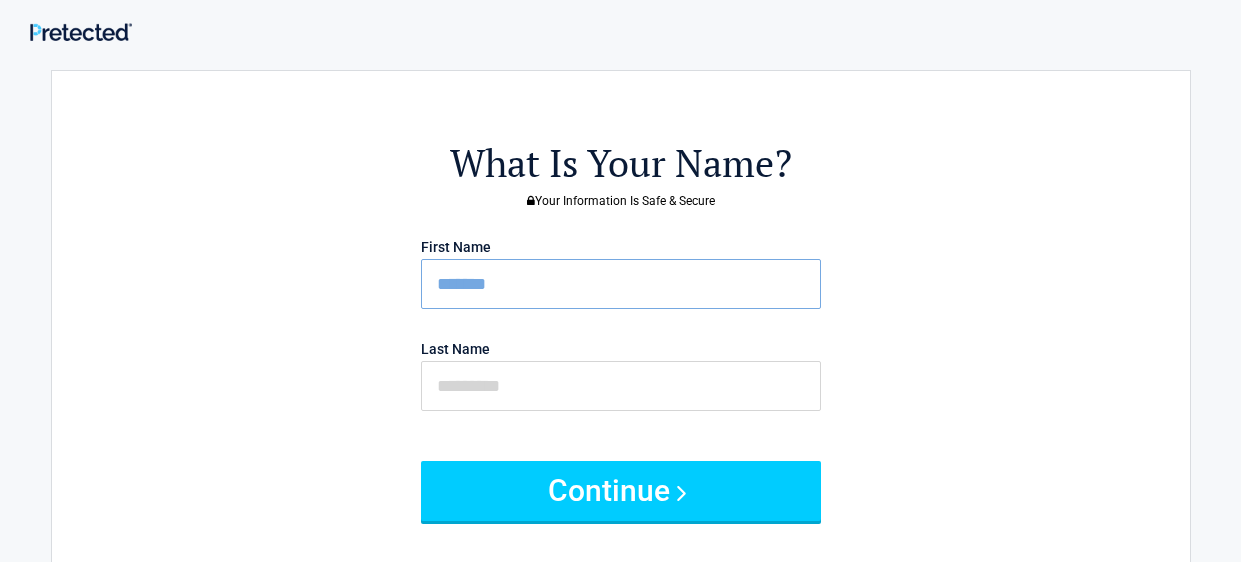 click on "*******" at bounding box center (621, 284) 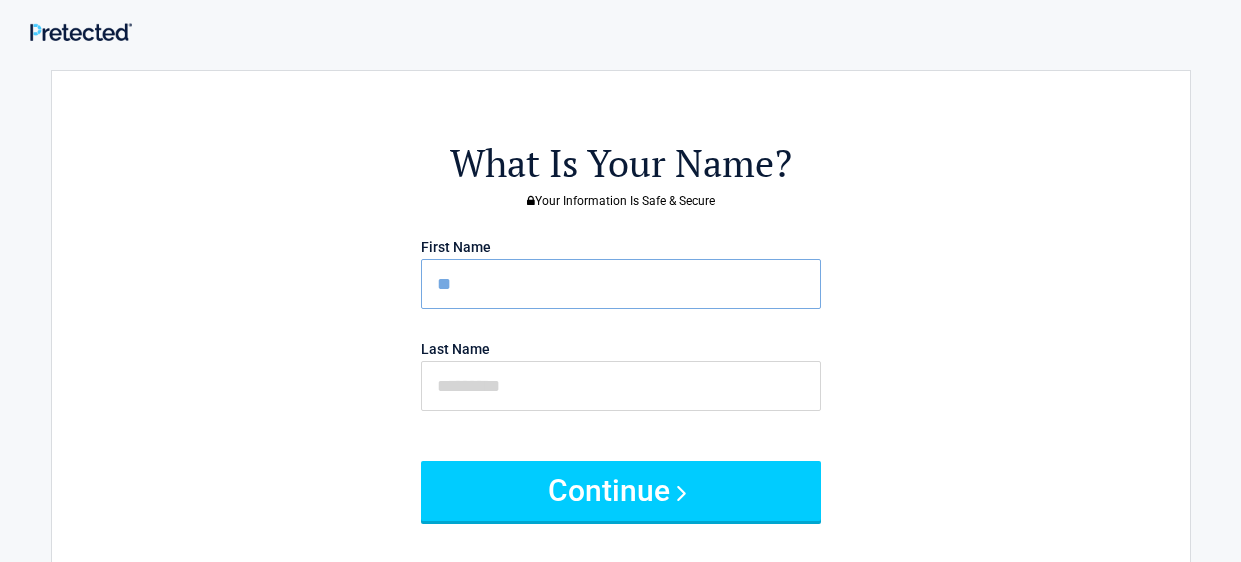 type on "*" 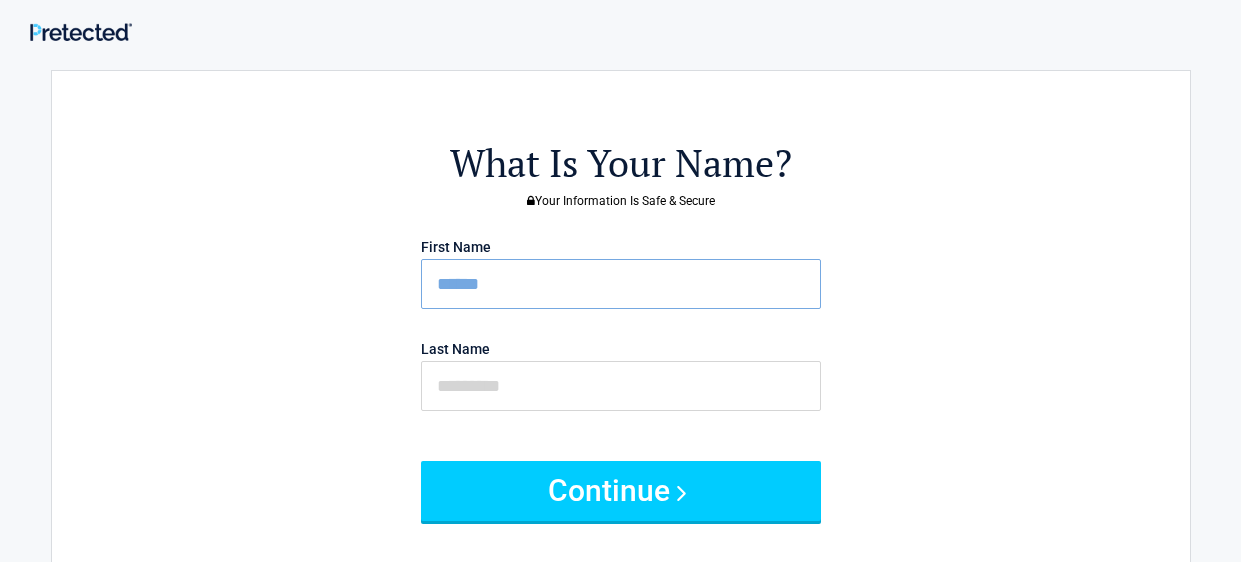 type on "*****" 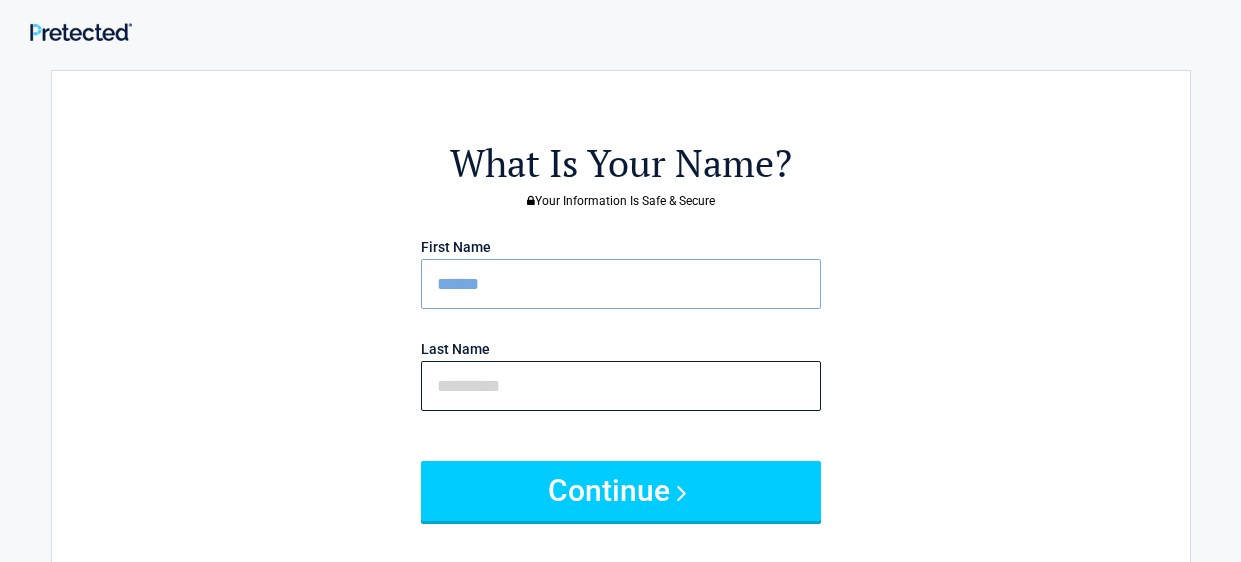 click at bounding box center [621, 386] 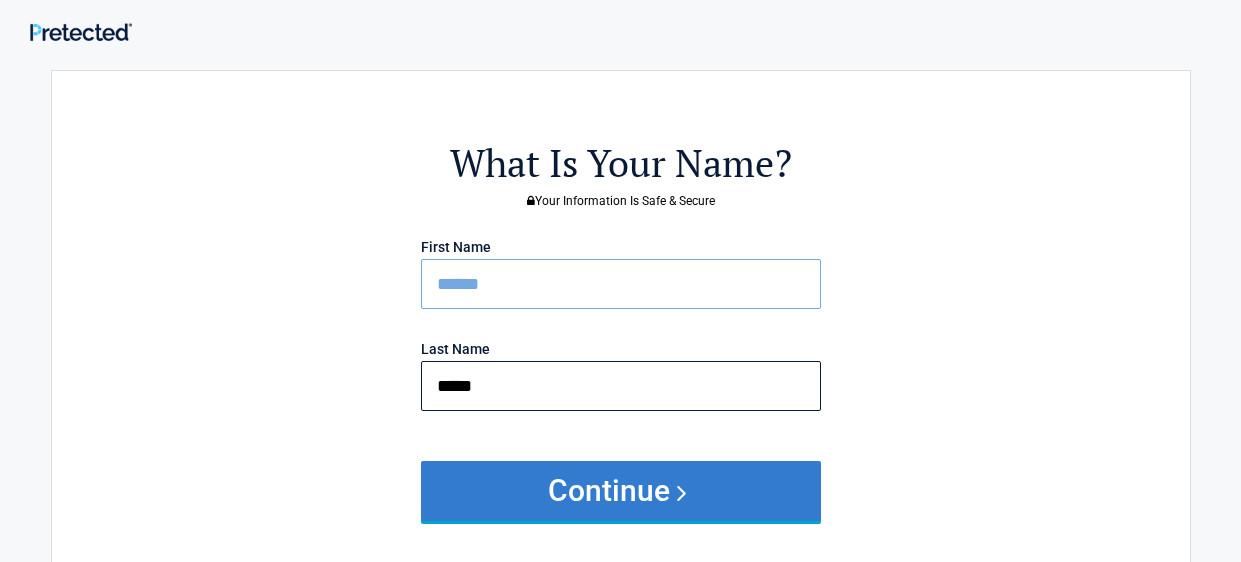 type on "*****" 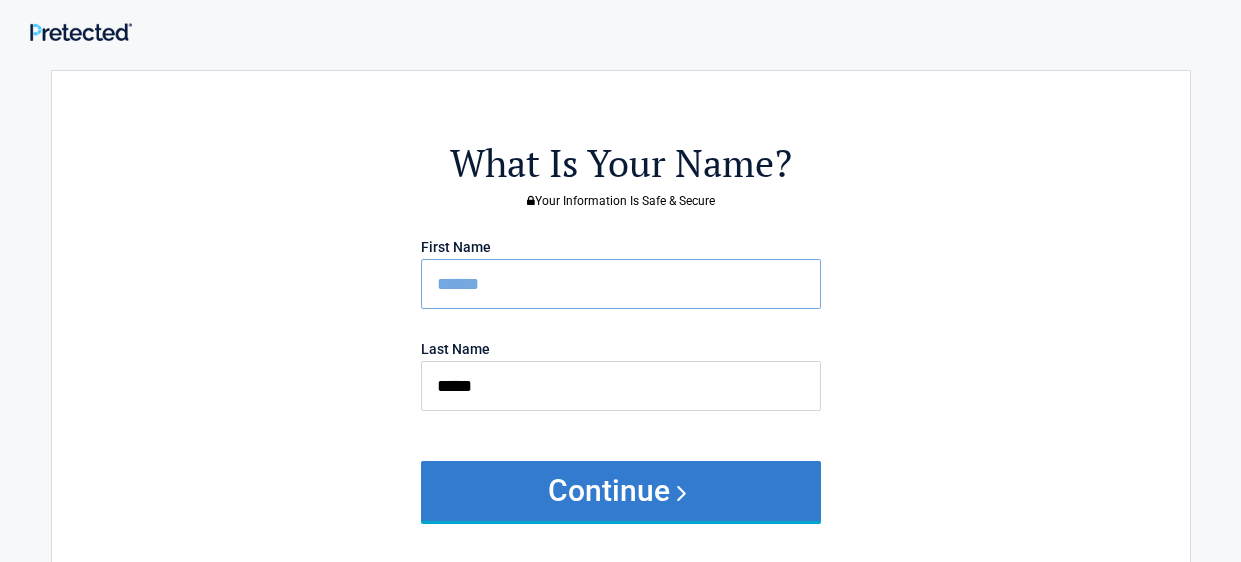 click on "Continue" at bounding box center (621, 491) 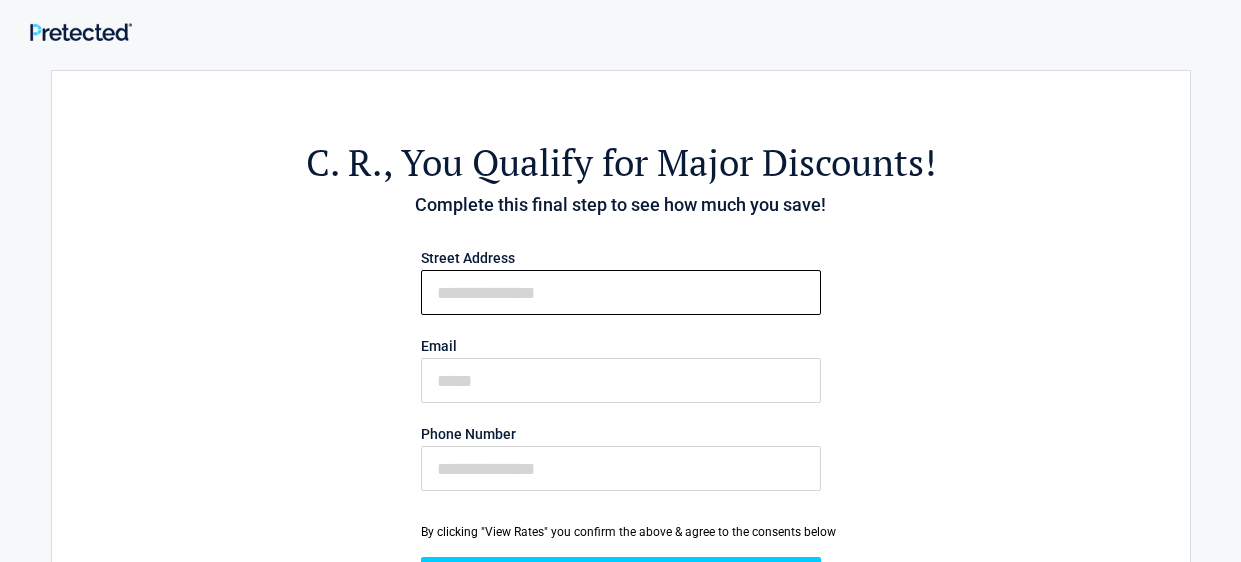 click on "First Name" at bounding box center [621, 292] 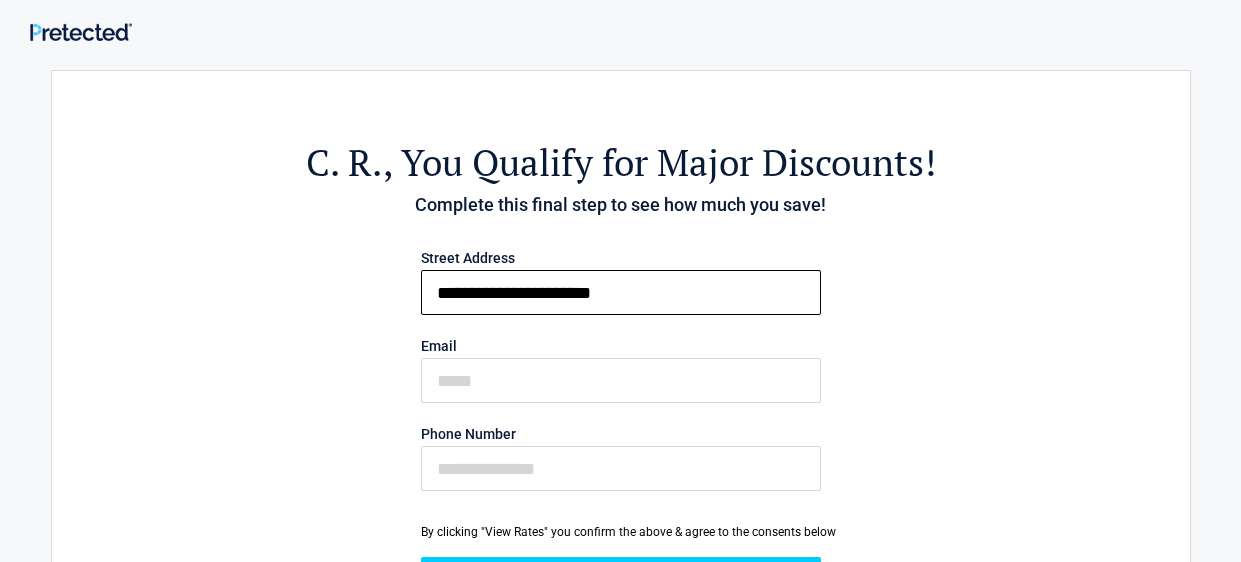 type on "**********" 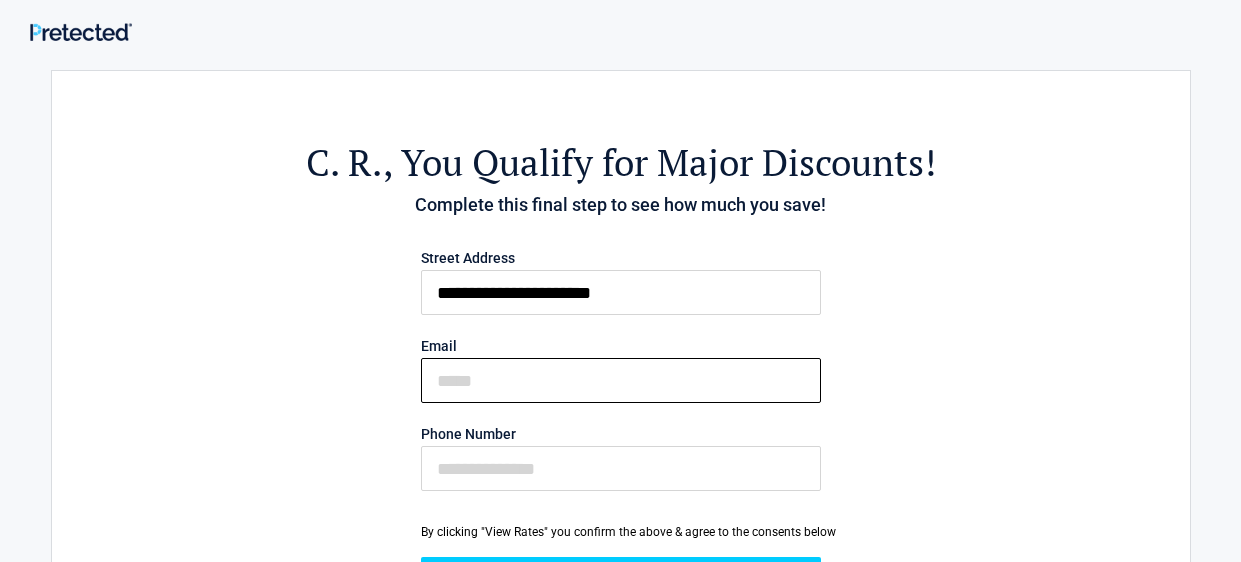 click on "Email" at bounding box center (621, 380) 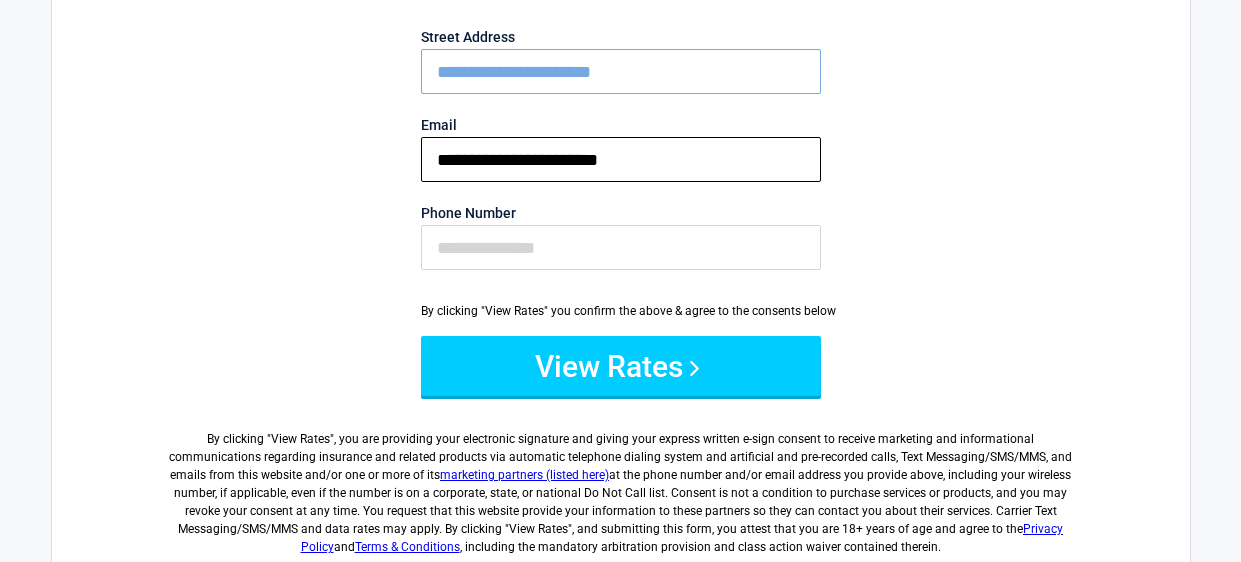 scroll, scrollTop: 238, scrollLeft: 0, axis: vertical 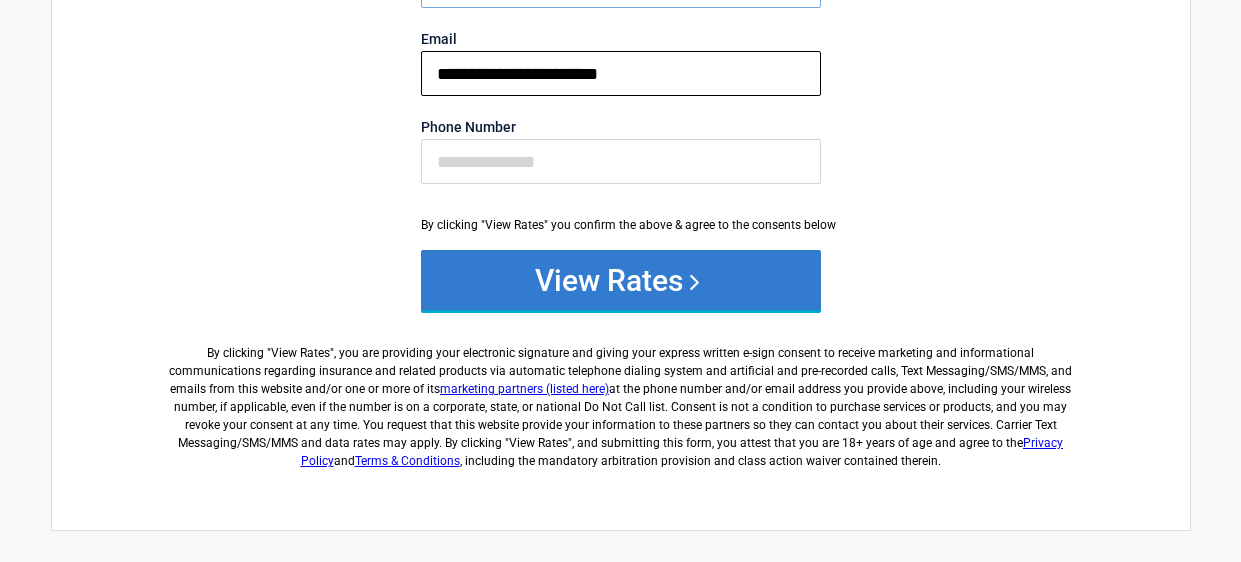 type on "**********" 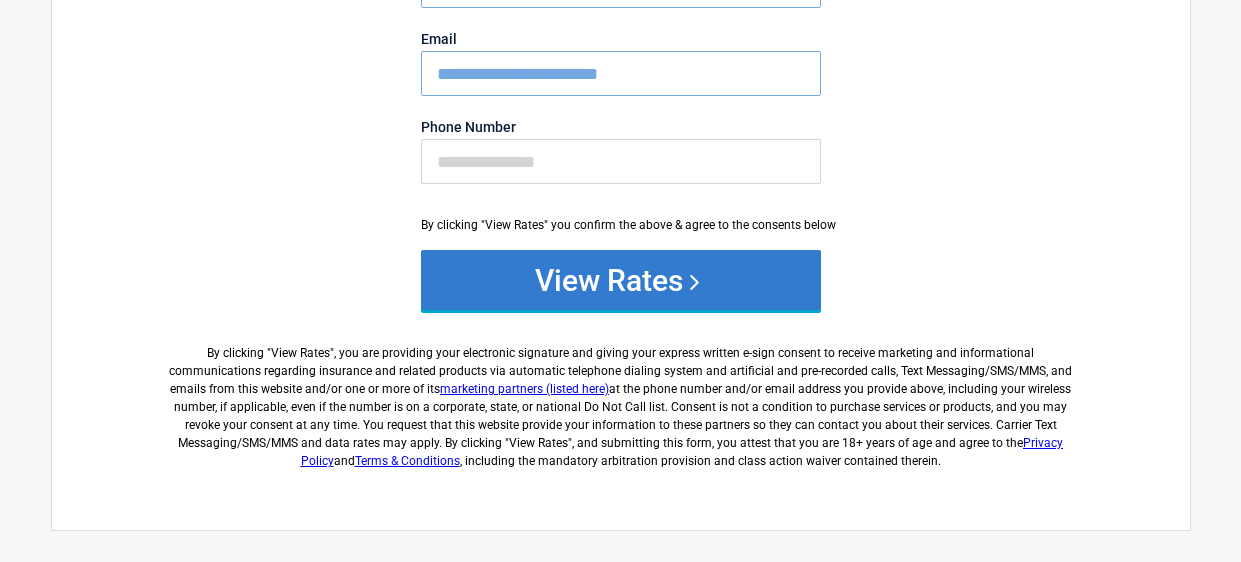 click on "View Rates" at bounding box center (621, 280) 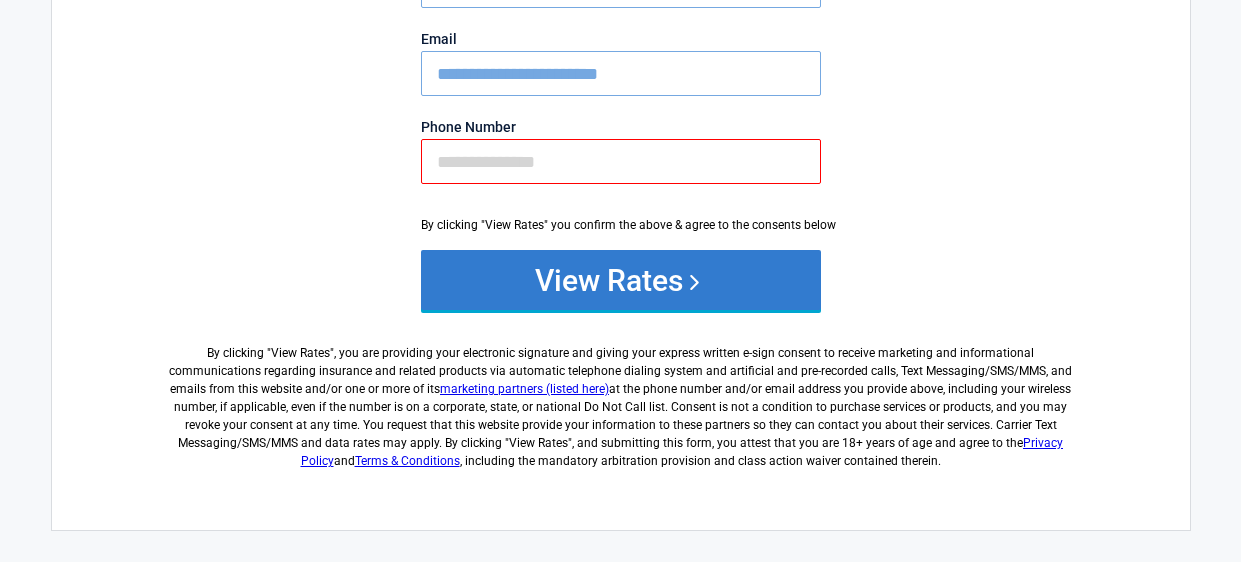 click on "View Rates" at bounding box center (621, 280) 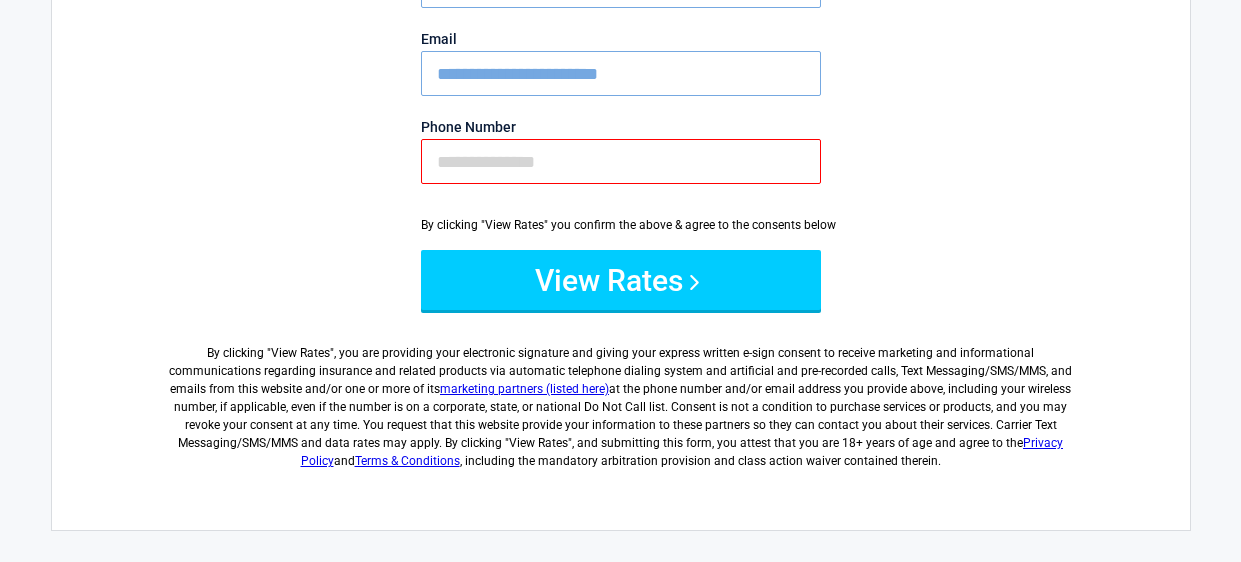 click on "Phone Number" at bounding box center (621, 161) 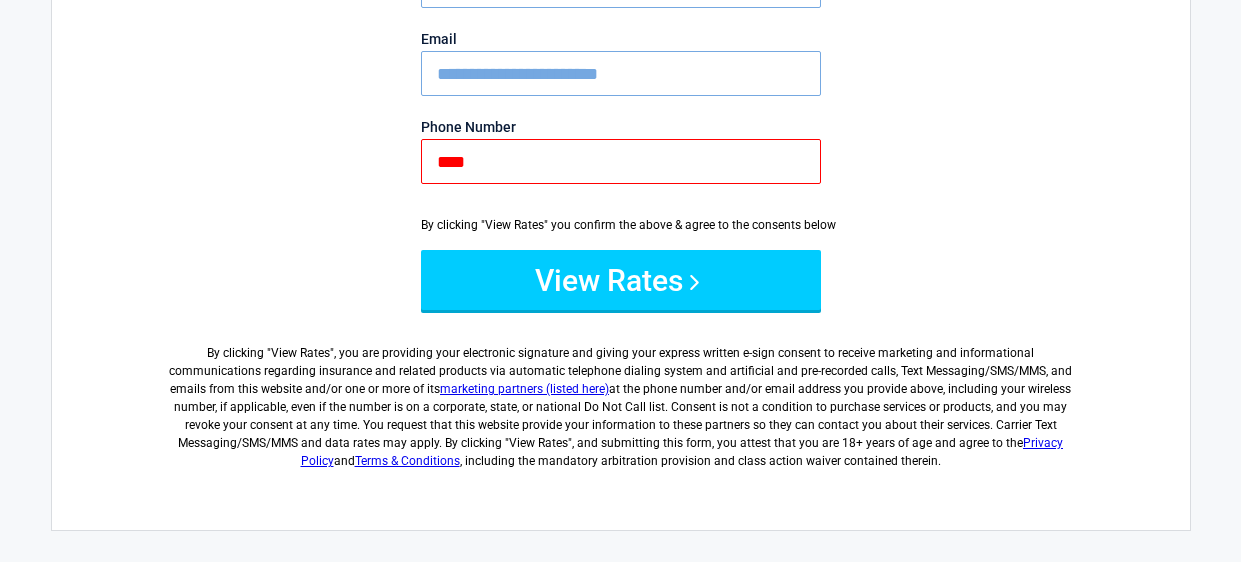 click on "****" at bounding box center [621, 161] 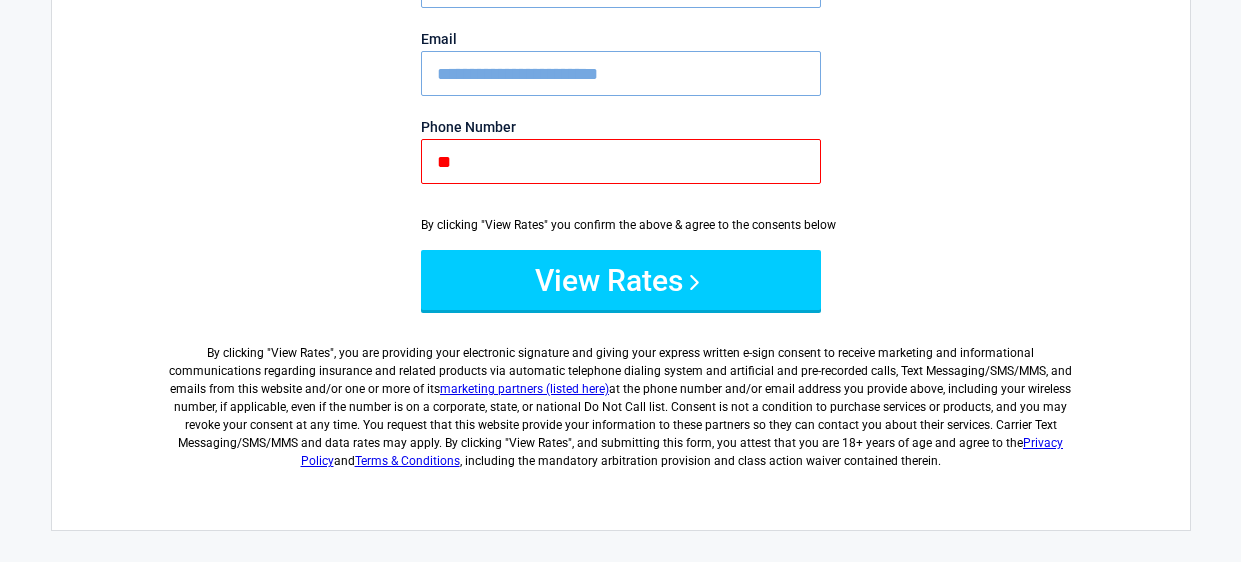 type on "*" 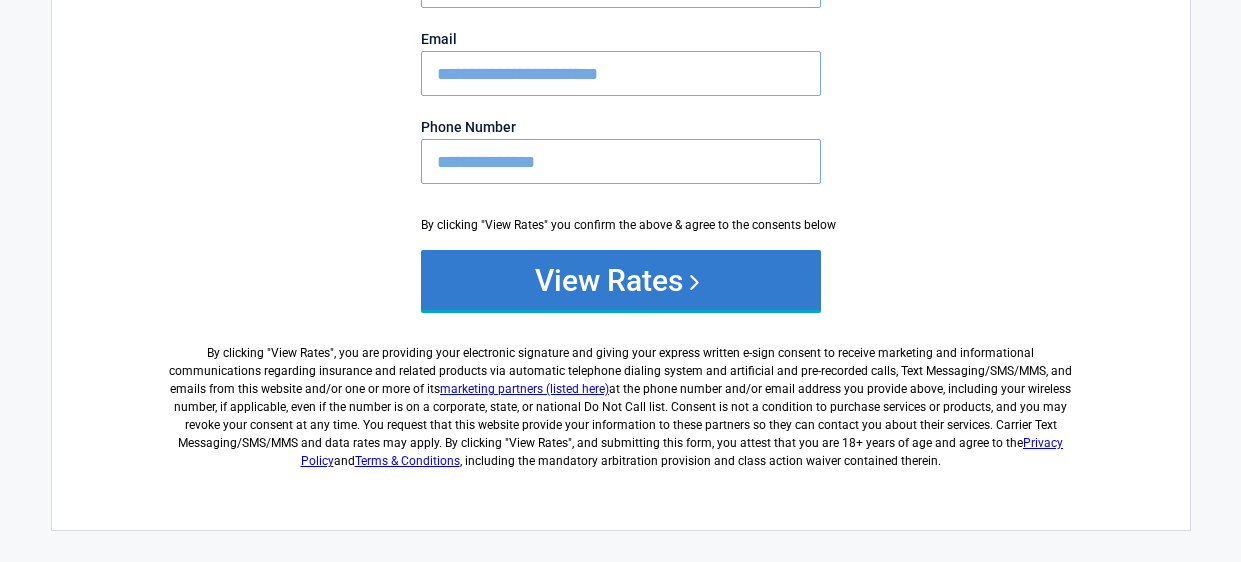 type on "**********" 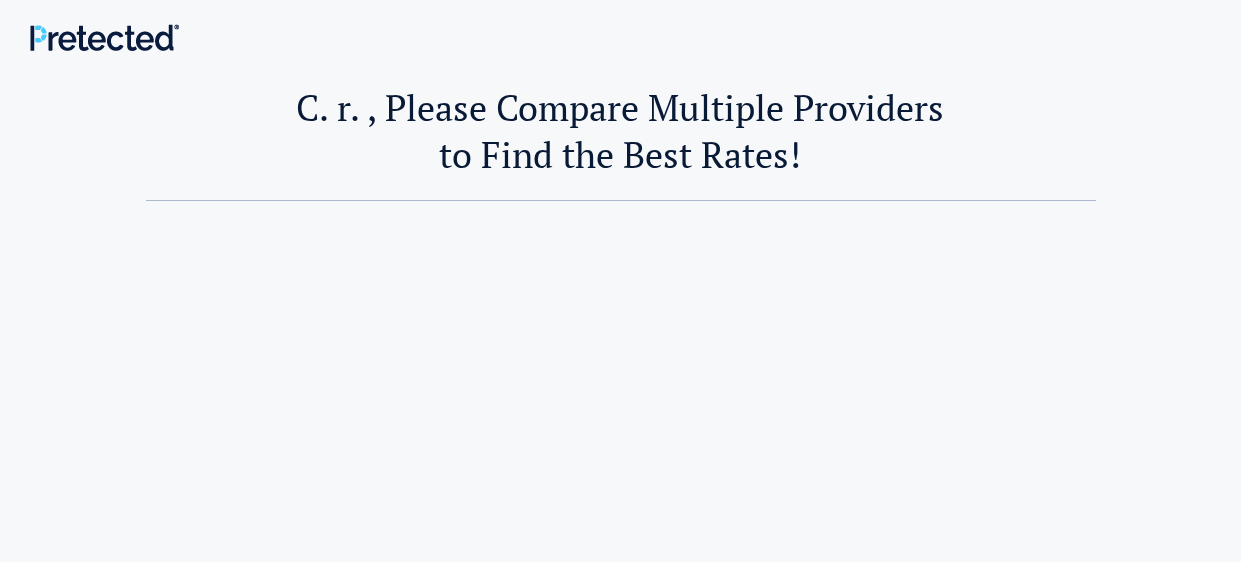 scroll, scrollTop: 0, scrollLeft: 0, axis: both 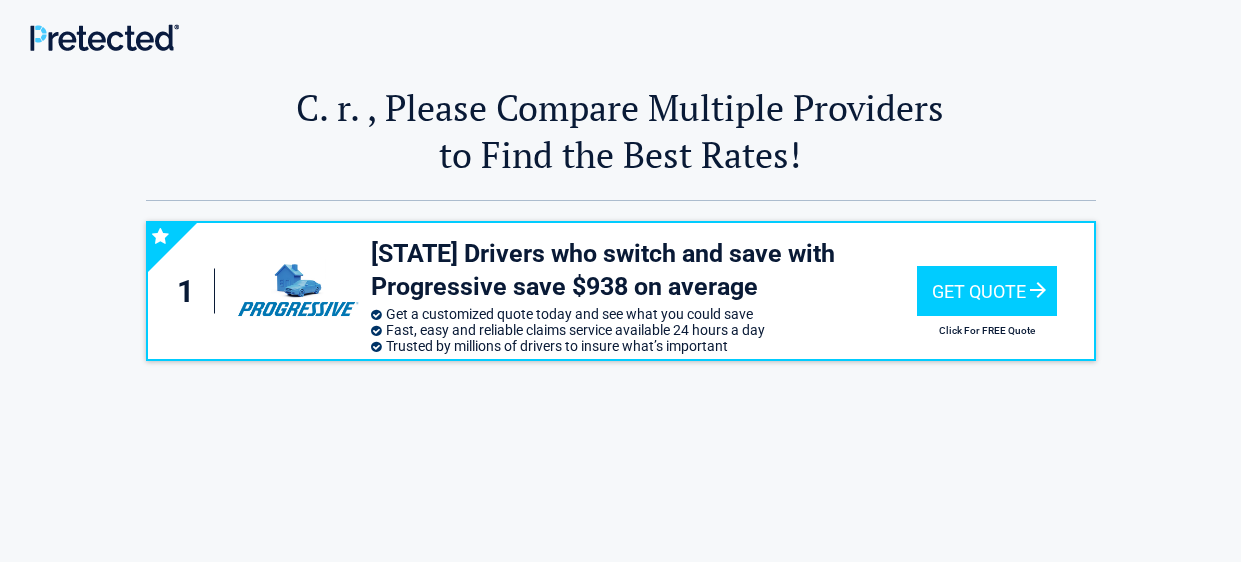 drag, startPoint x: 1240, startPoint y: 17, endPoint x: 1240, endPoint y: 47, distance: 30 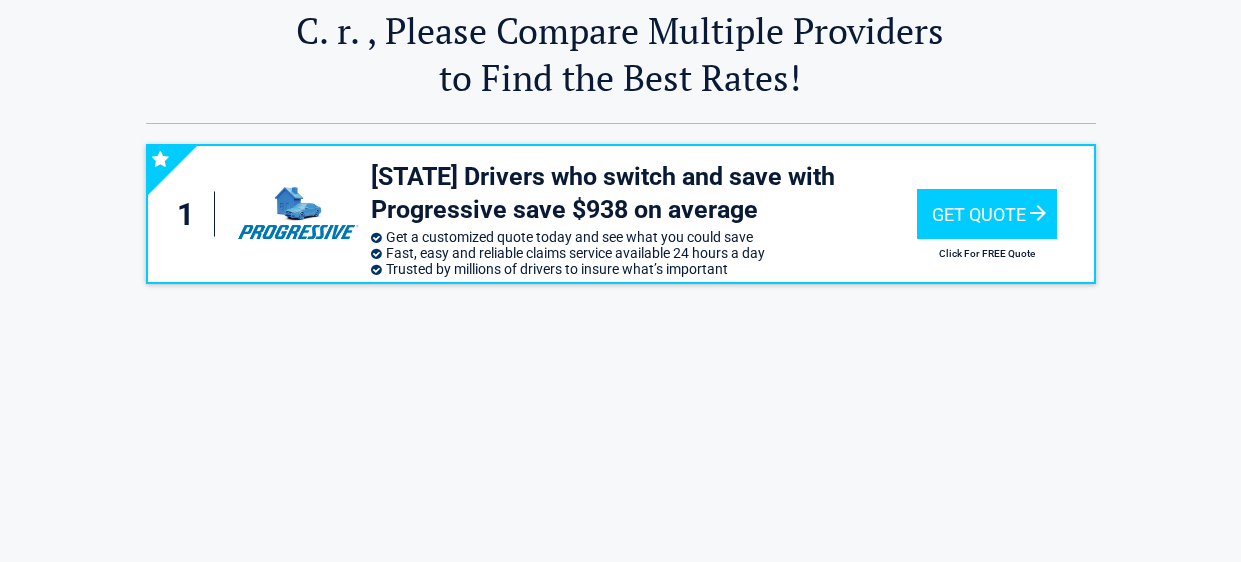 scroll, scrollTop: 79, scrollLeft: 0, axis: vertical 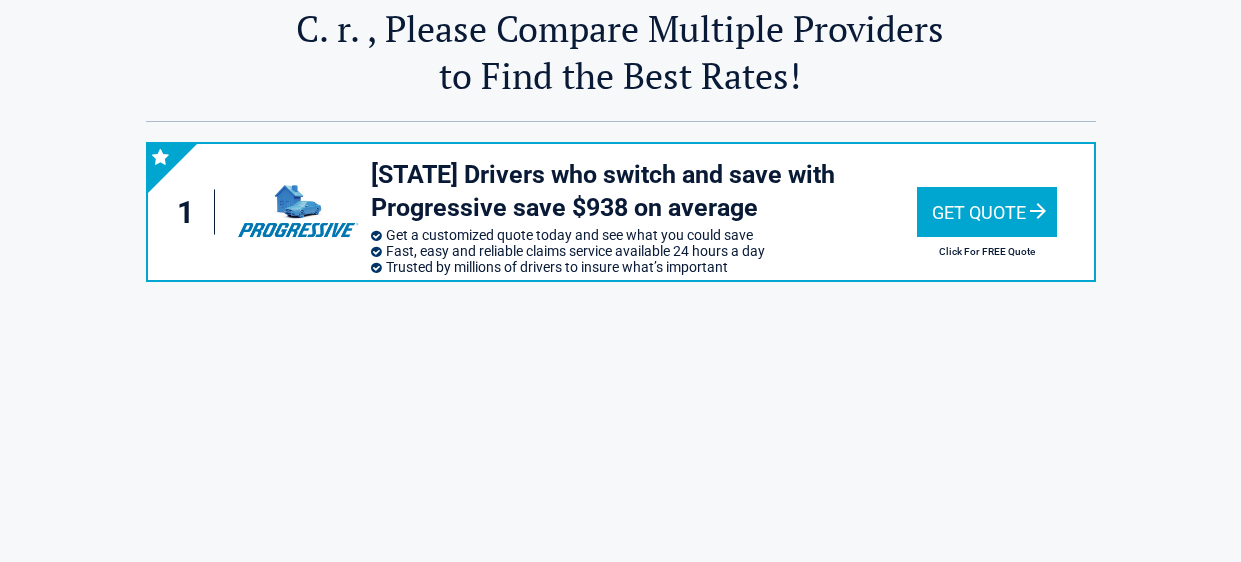 click on "Get Quote" at bounding box center [987, 212] 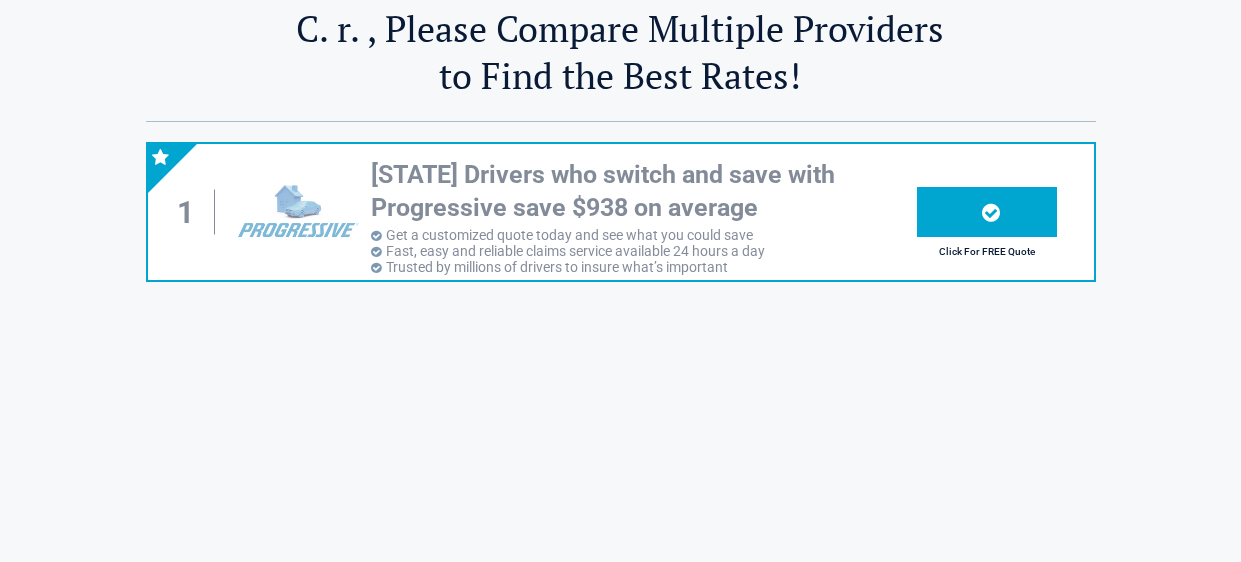 click at bounding box center (991, 212) 